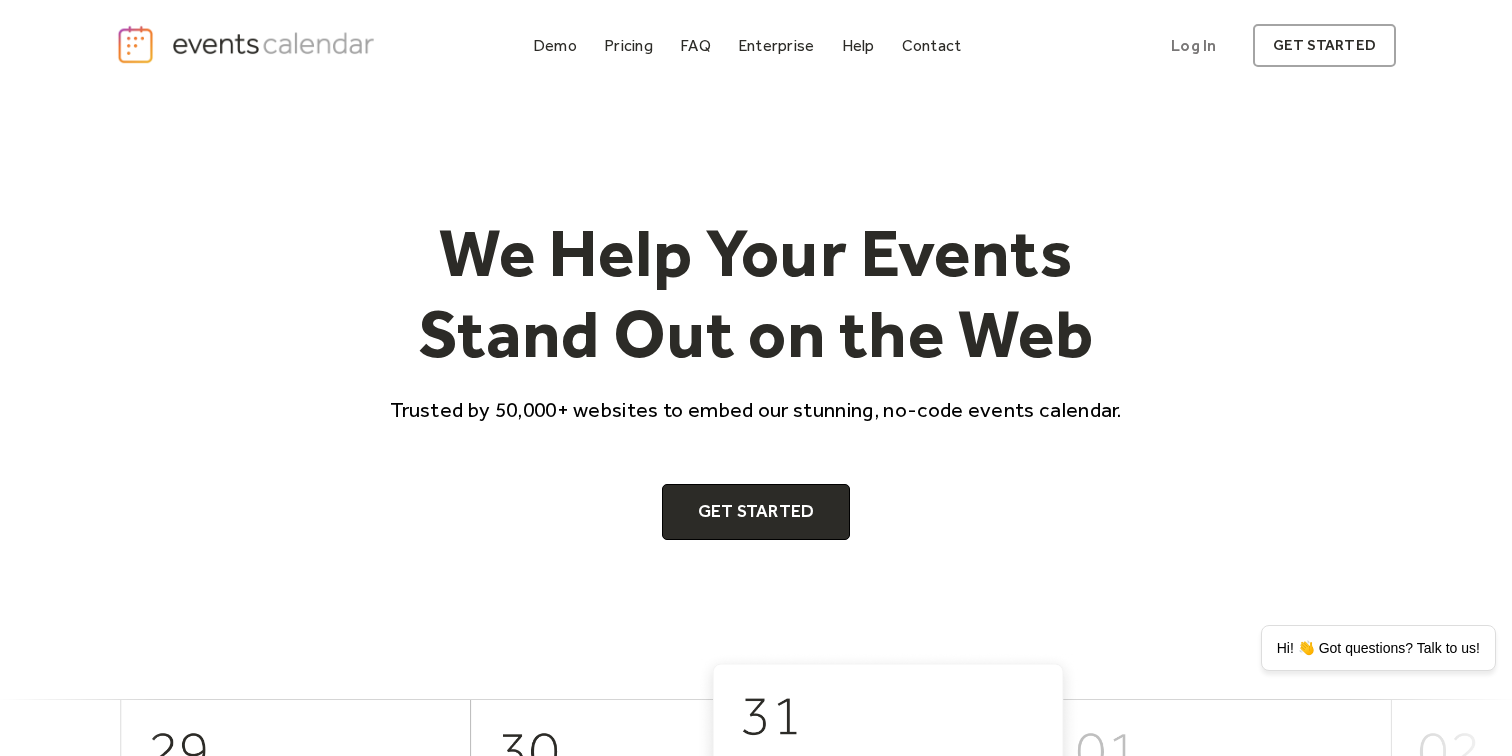 scroll, scrollTop: 0, scrollLeft: 0, axis: both 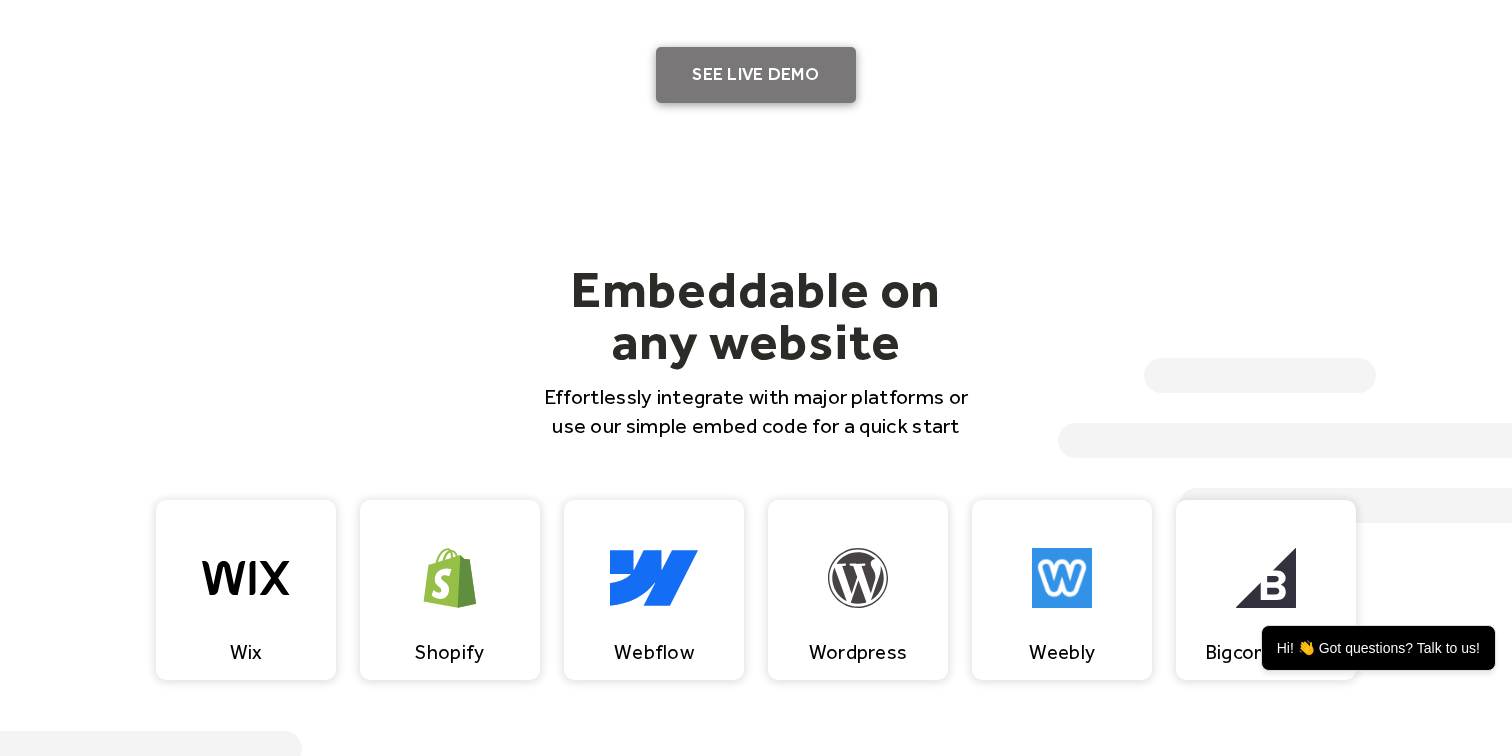 click on "SEE LIVE DEMO" at bounding box center (756, 75) 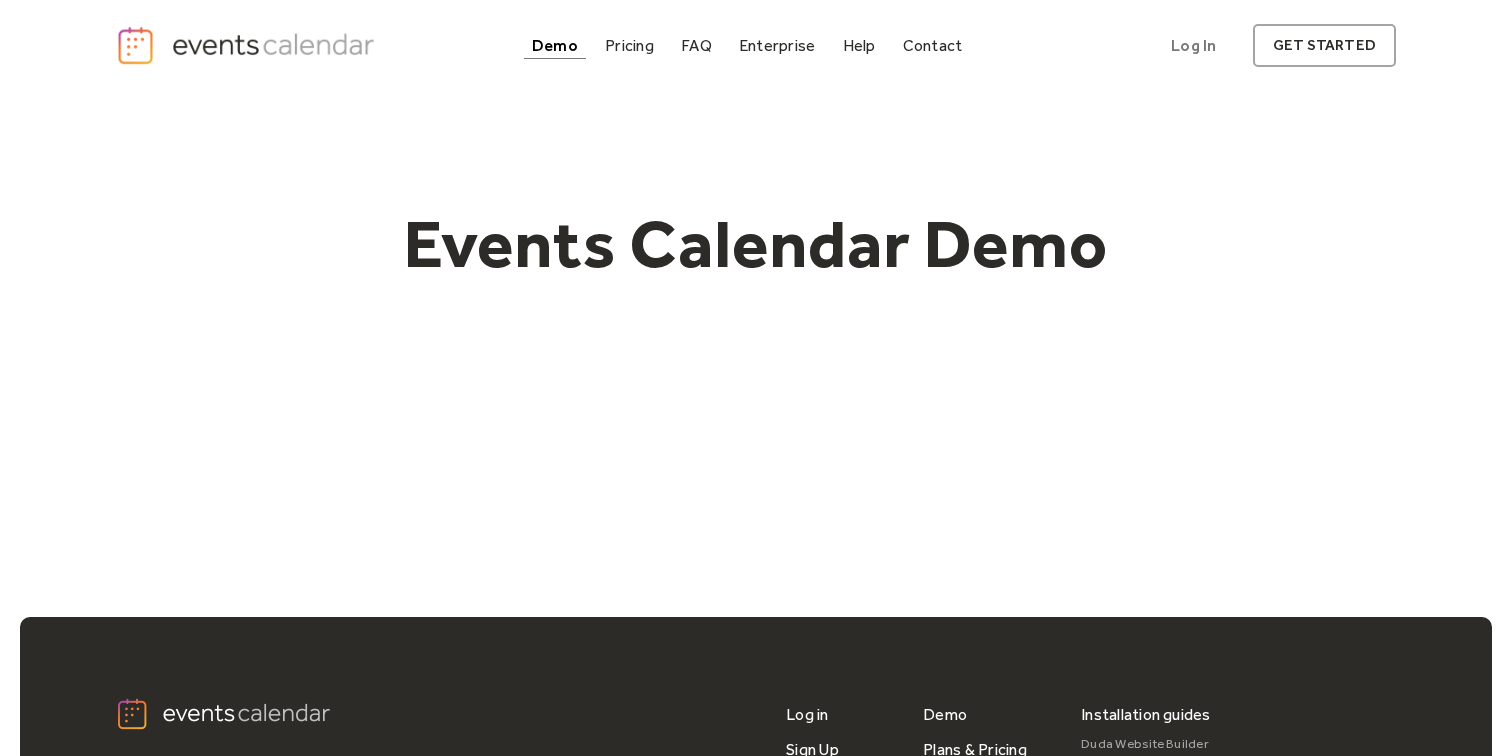scroll, scrollTop: 0, scrollLeft: 0, axis: both 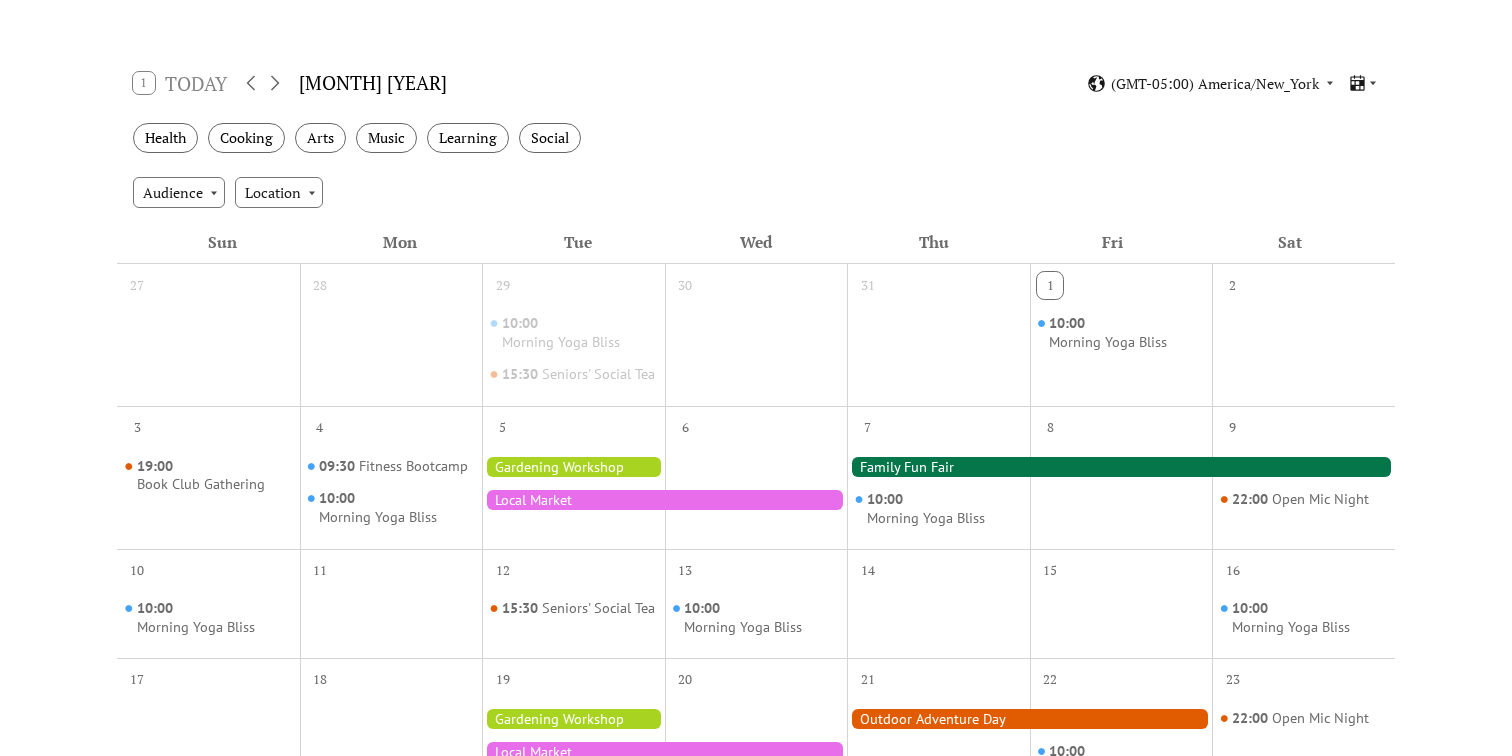 click at bounding box center (573, 467) 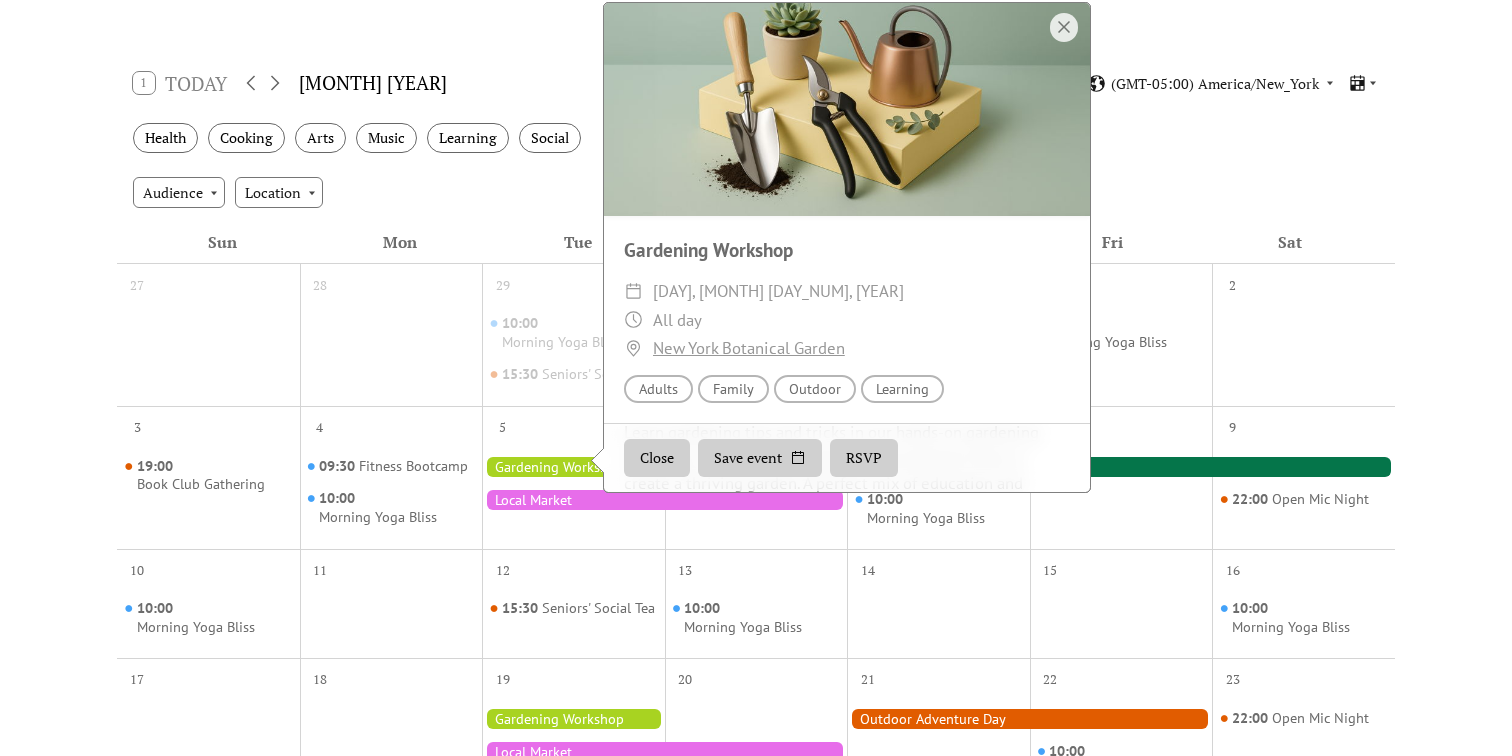 scroll, scrollTop: 0, scrollLeft: 0, axis: both 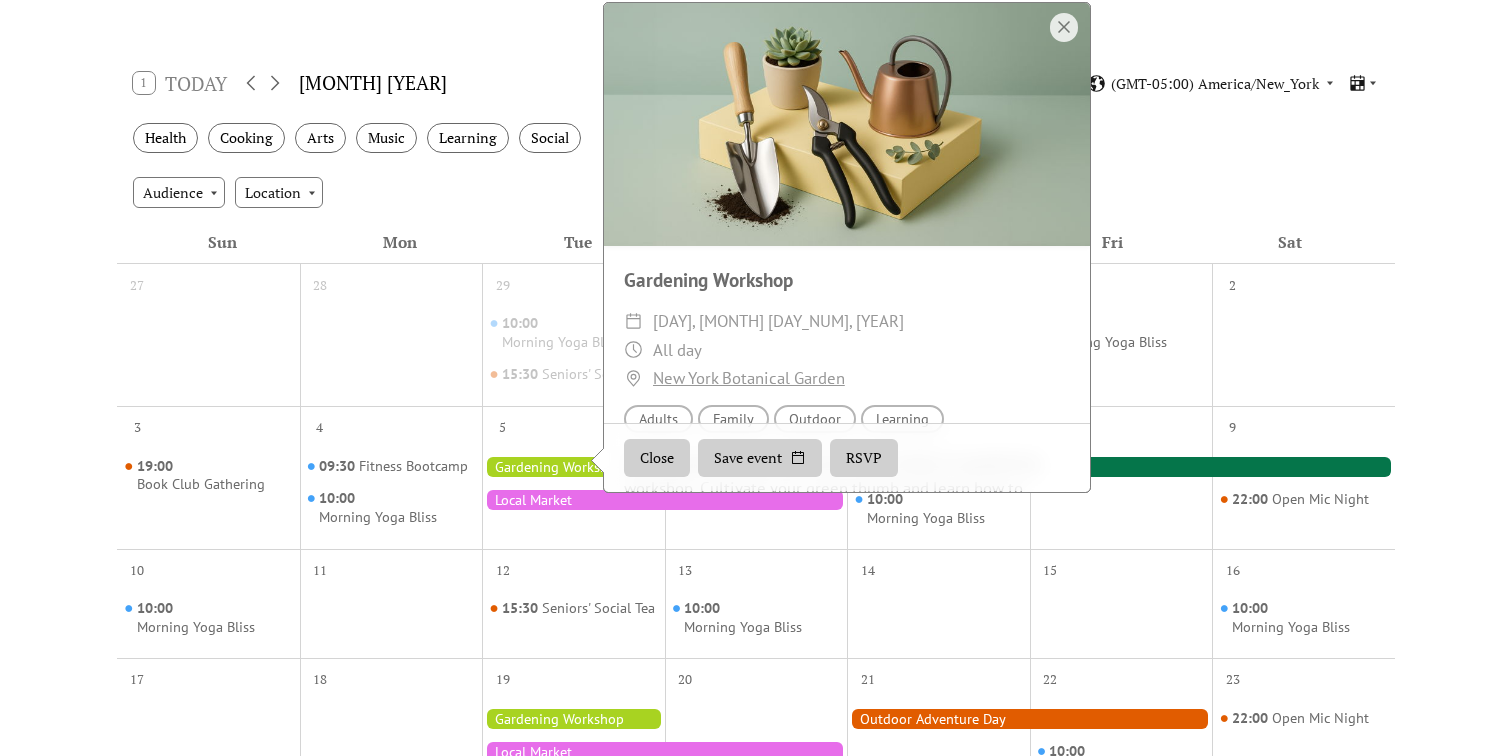 drag, startPoint x: 1065, startPoint y: 44, endPoint x: 1071, endPoint y: 69, distance: 25.70992 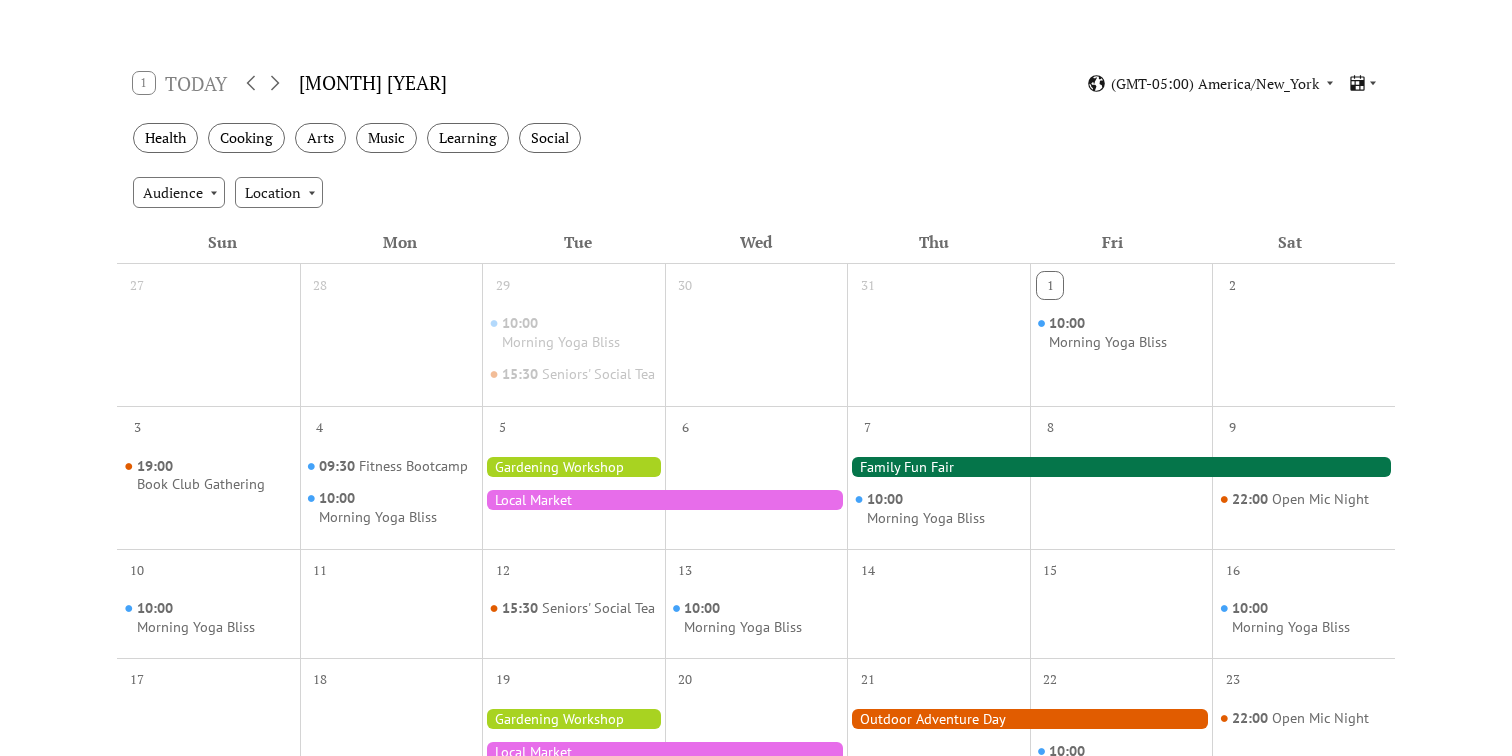 click at bounding box center (1121, 467) 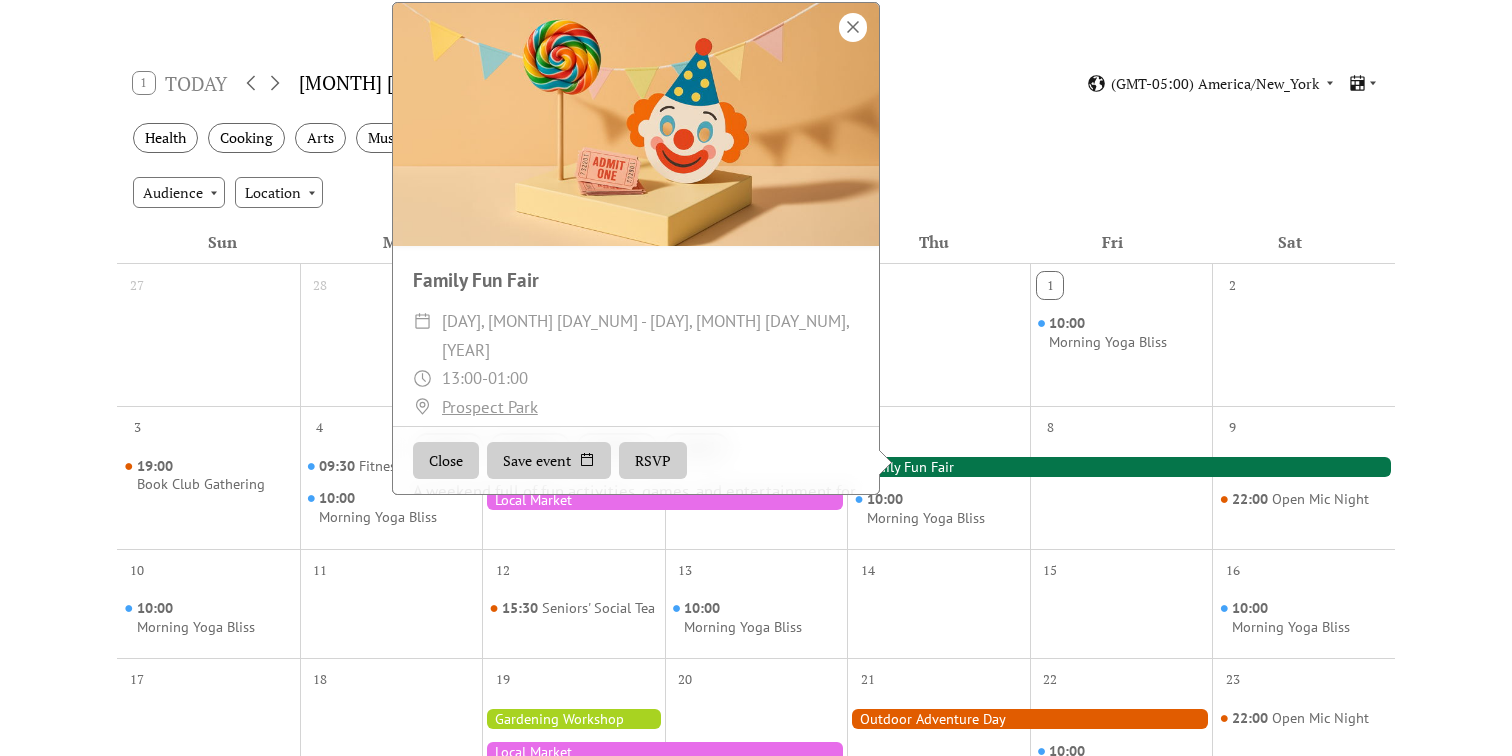 click at bounding box center (853, 27) 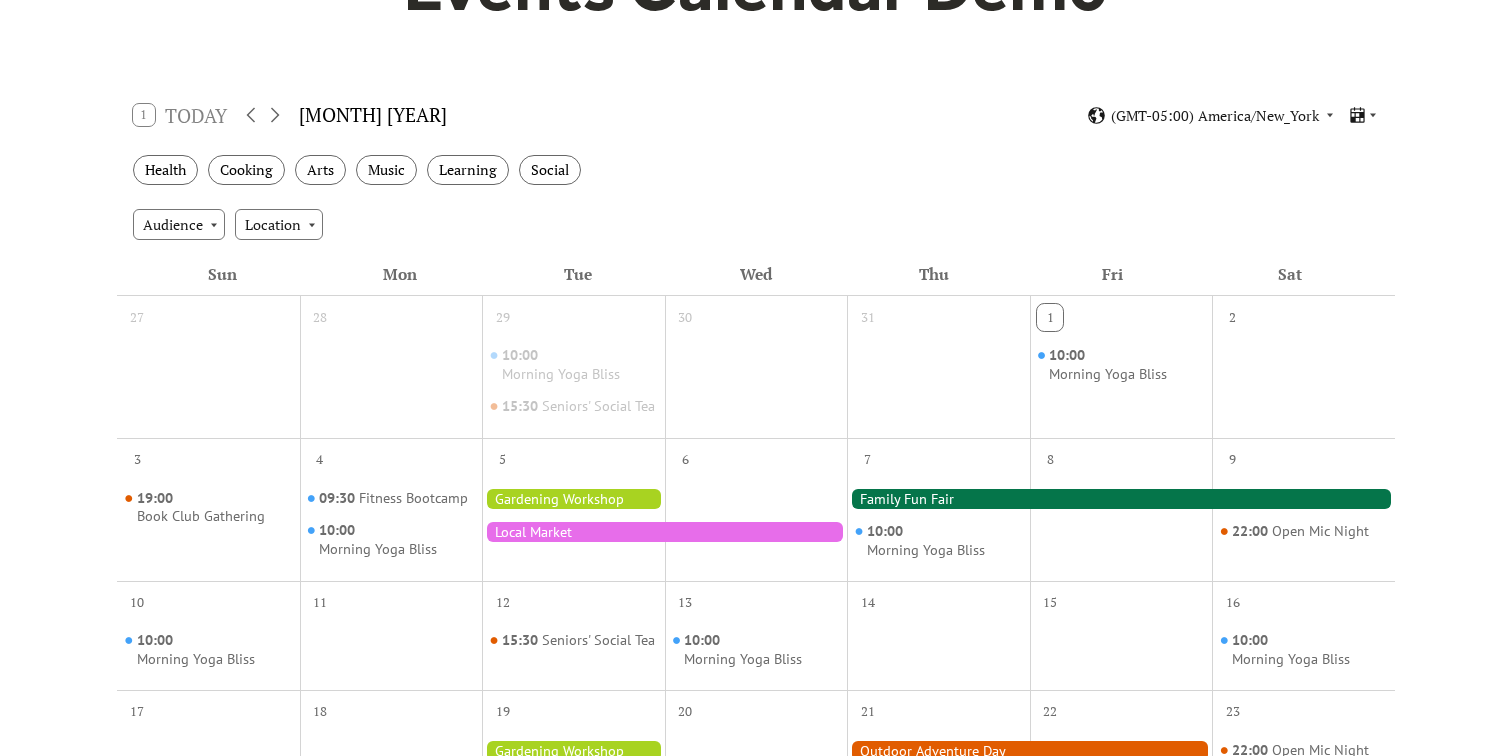 scroll, scrollTop: 254, scrollLeft: 0, axis: vertical 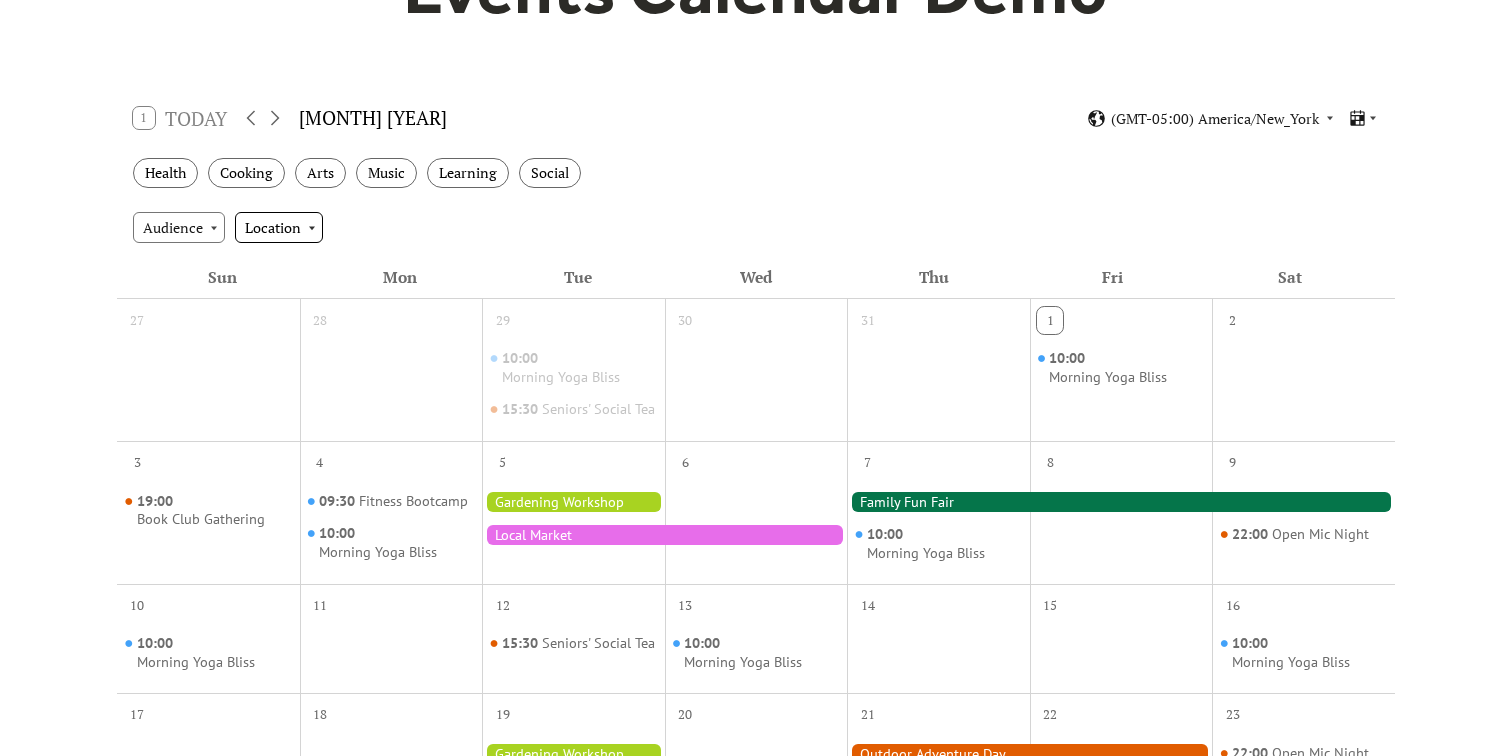 click on "Location" at bounding box center (279, 227) 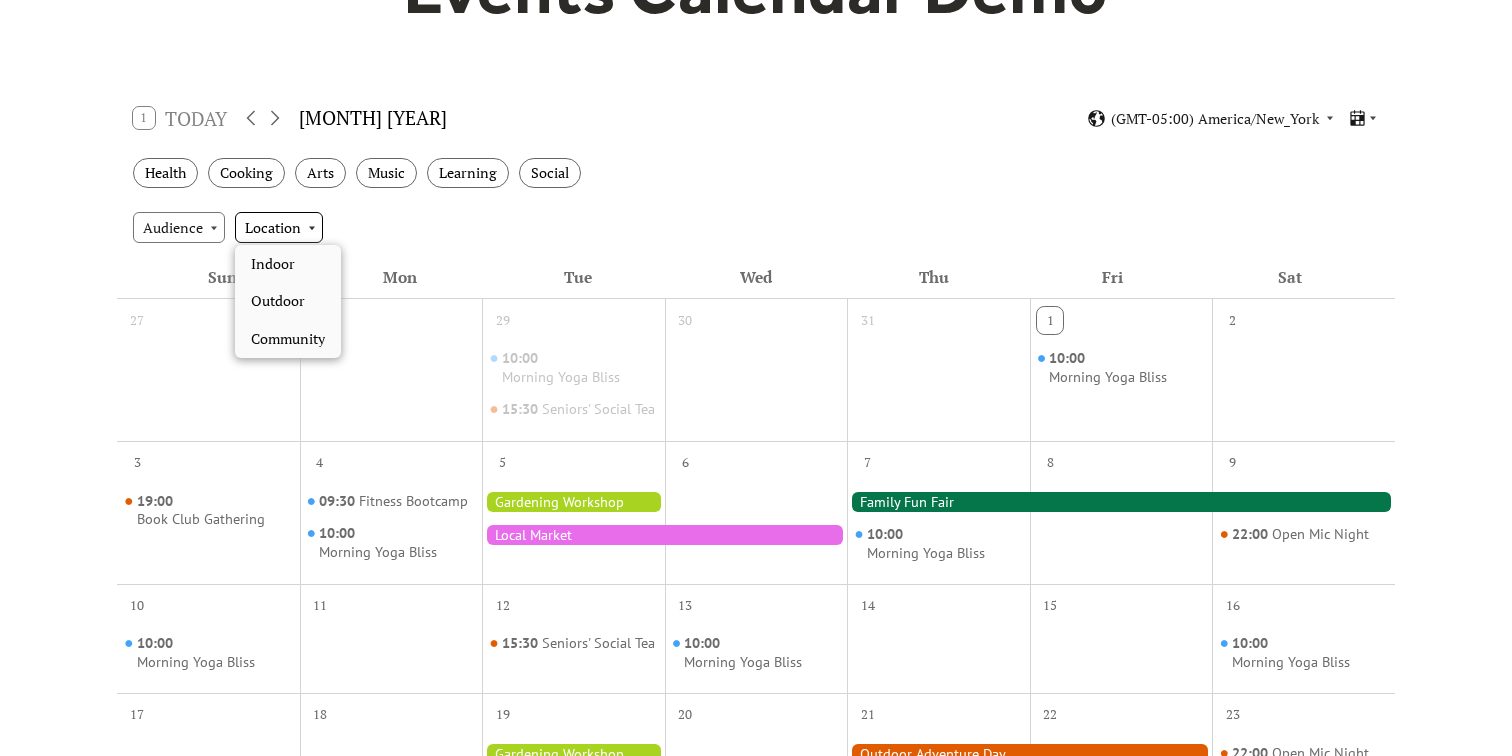 click on "Location" at bounding box center [279, 227] 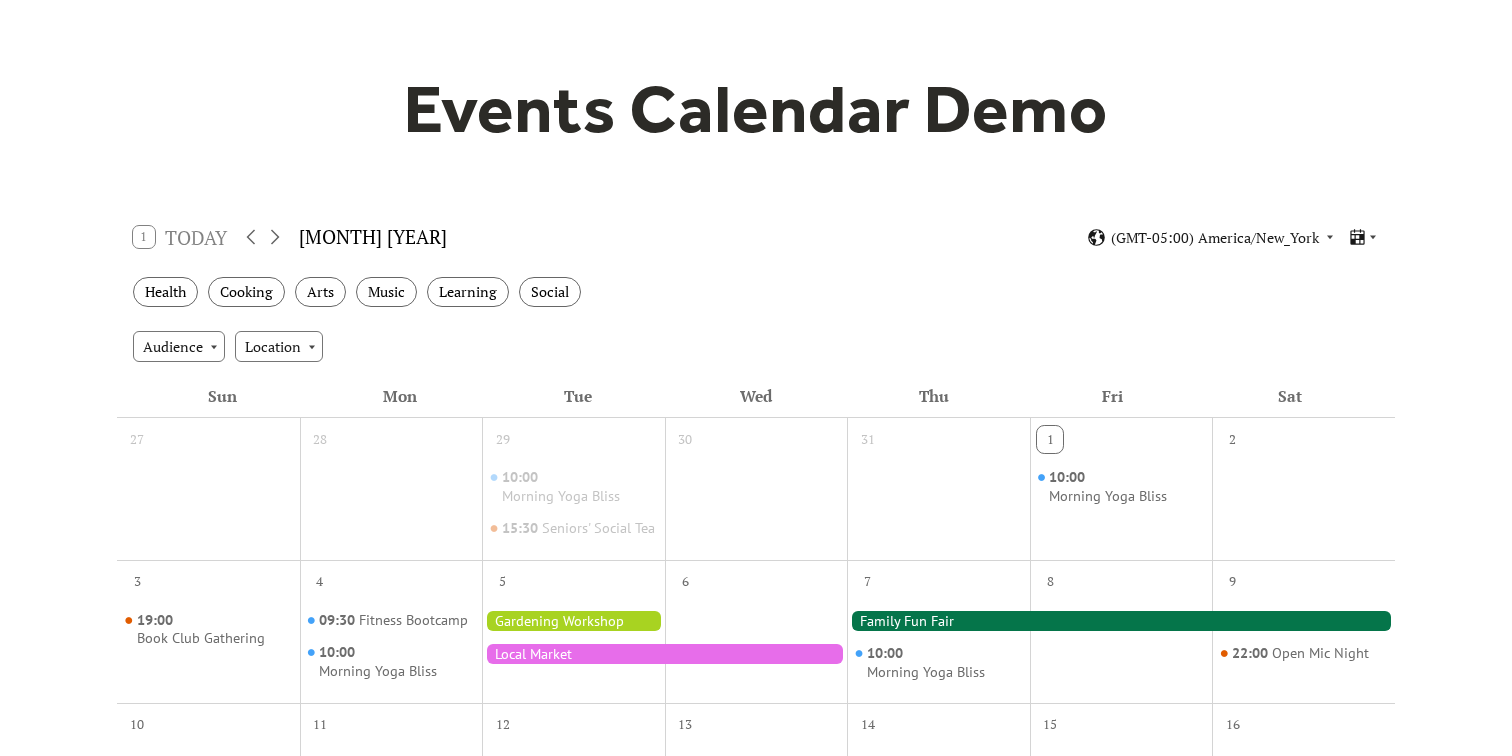 scroll, scrollTop: 0, scrollLeft: 0, axis: both 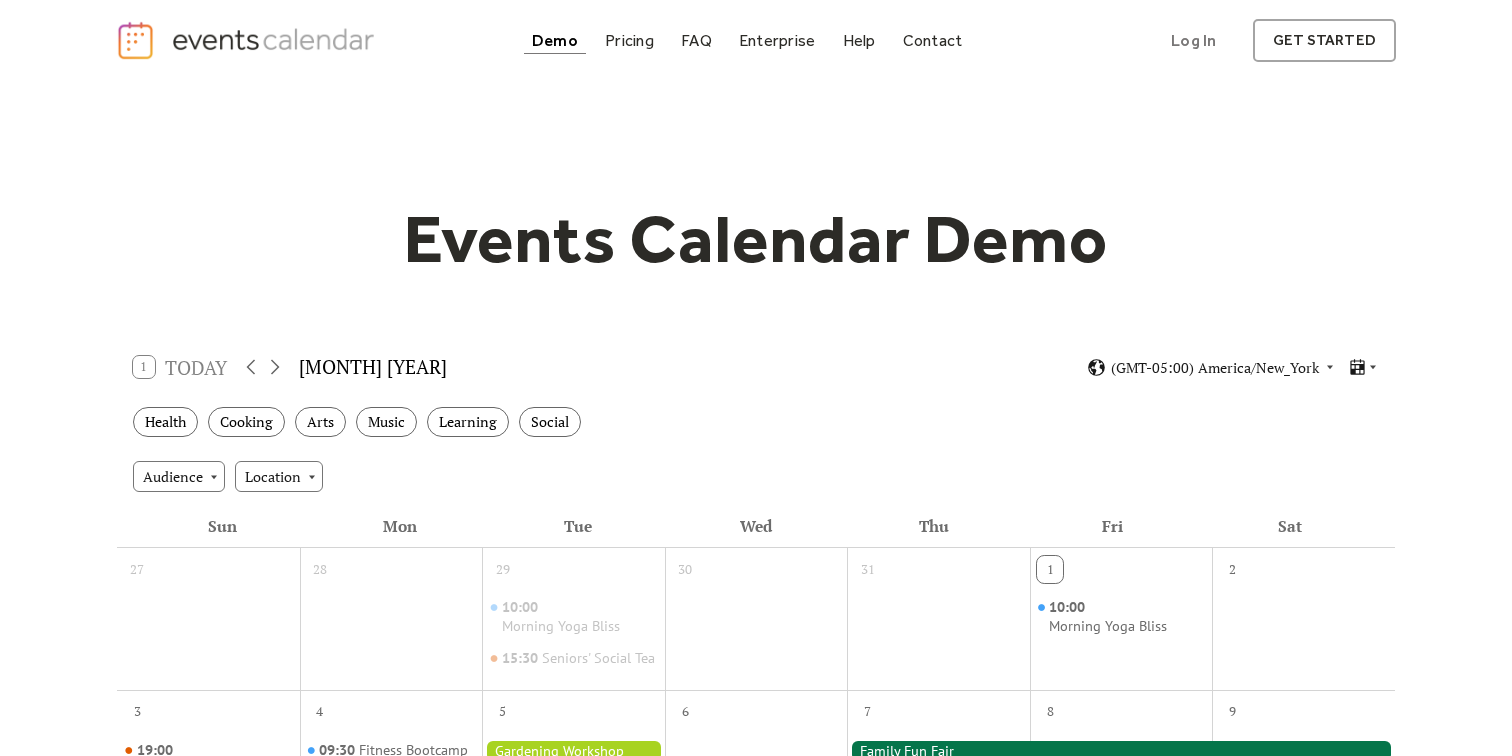 click on "1 Today" at bounding box center [180, 367] 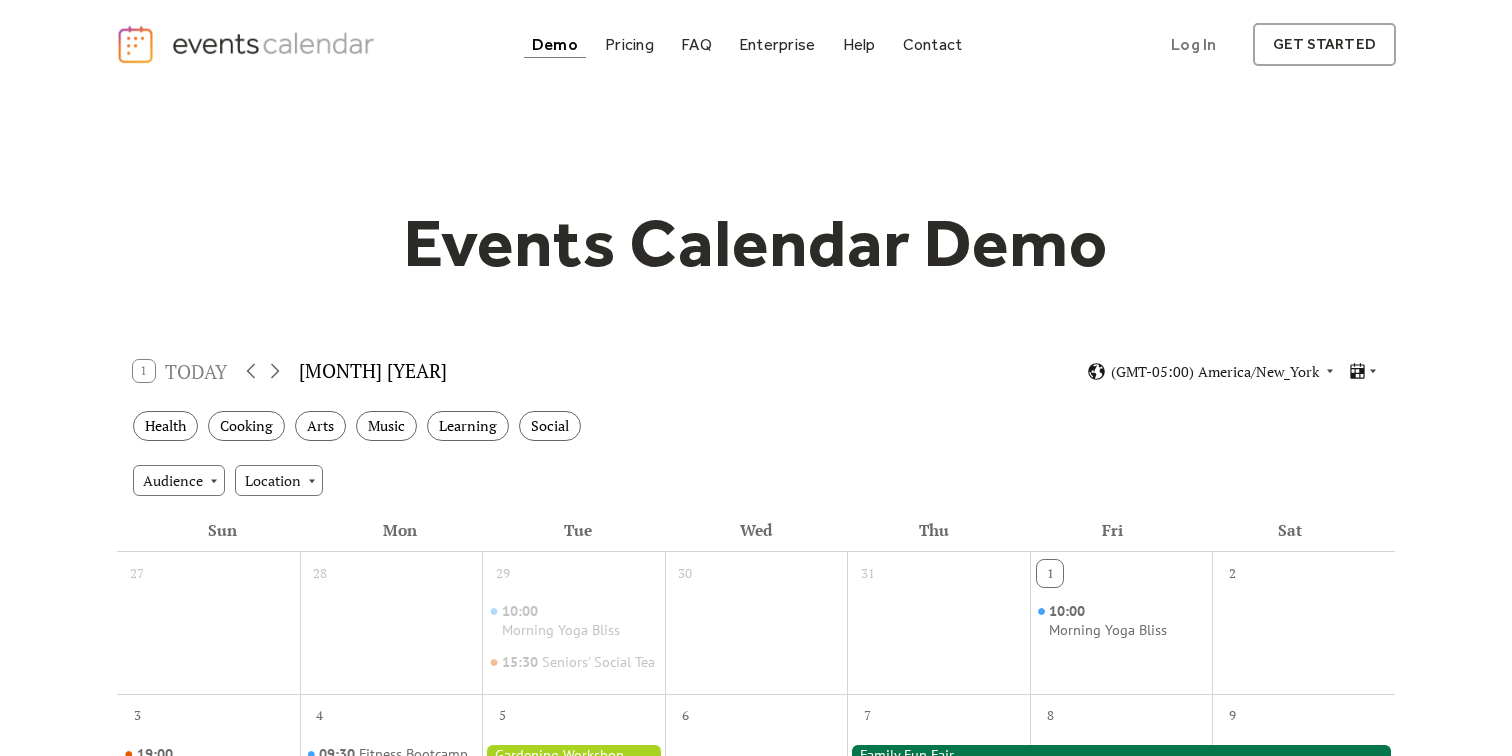 scroll, scrollTop: 0, scrollLeft: 0, axis: both 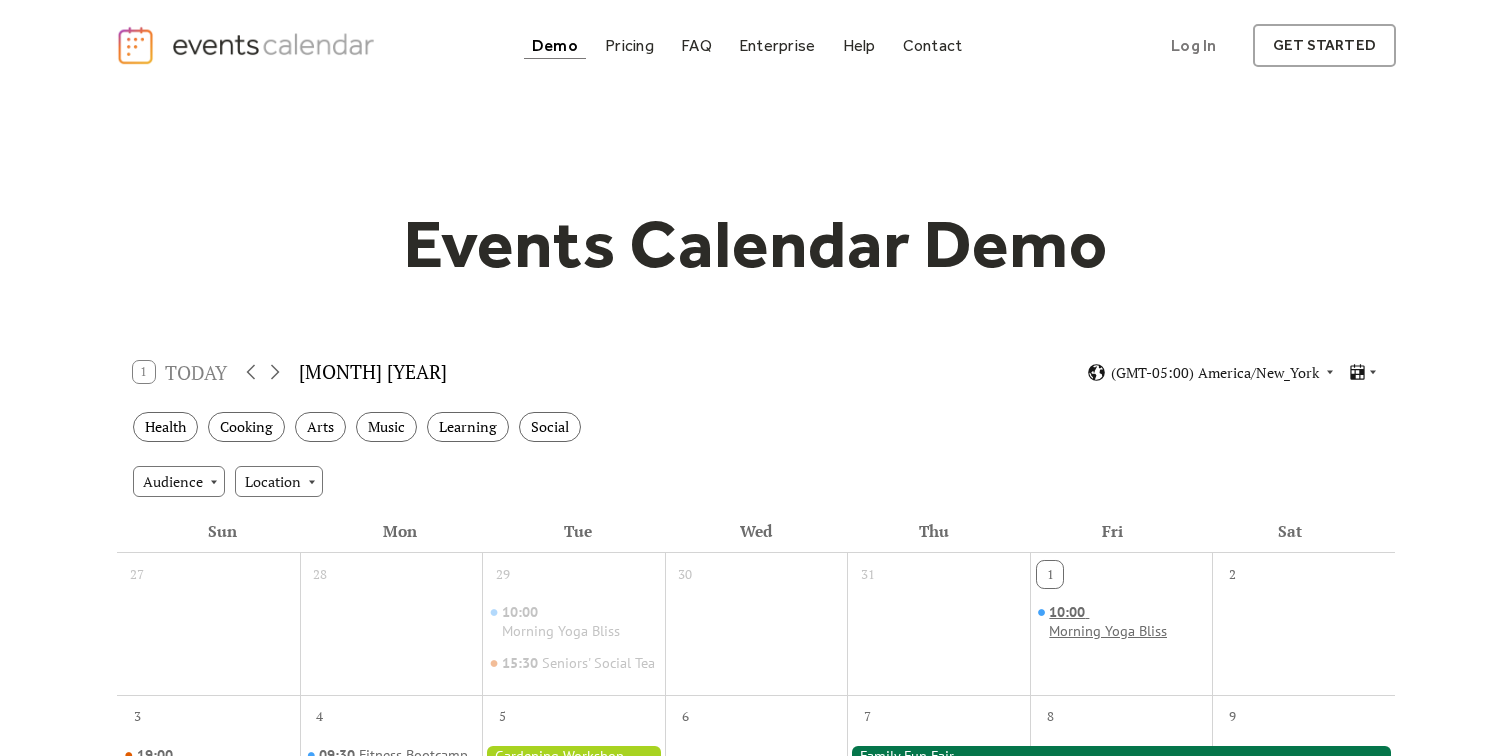 click on "Morning Yoga Bliss" at bounding box center [1108, 631] 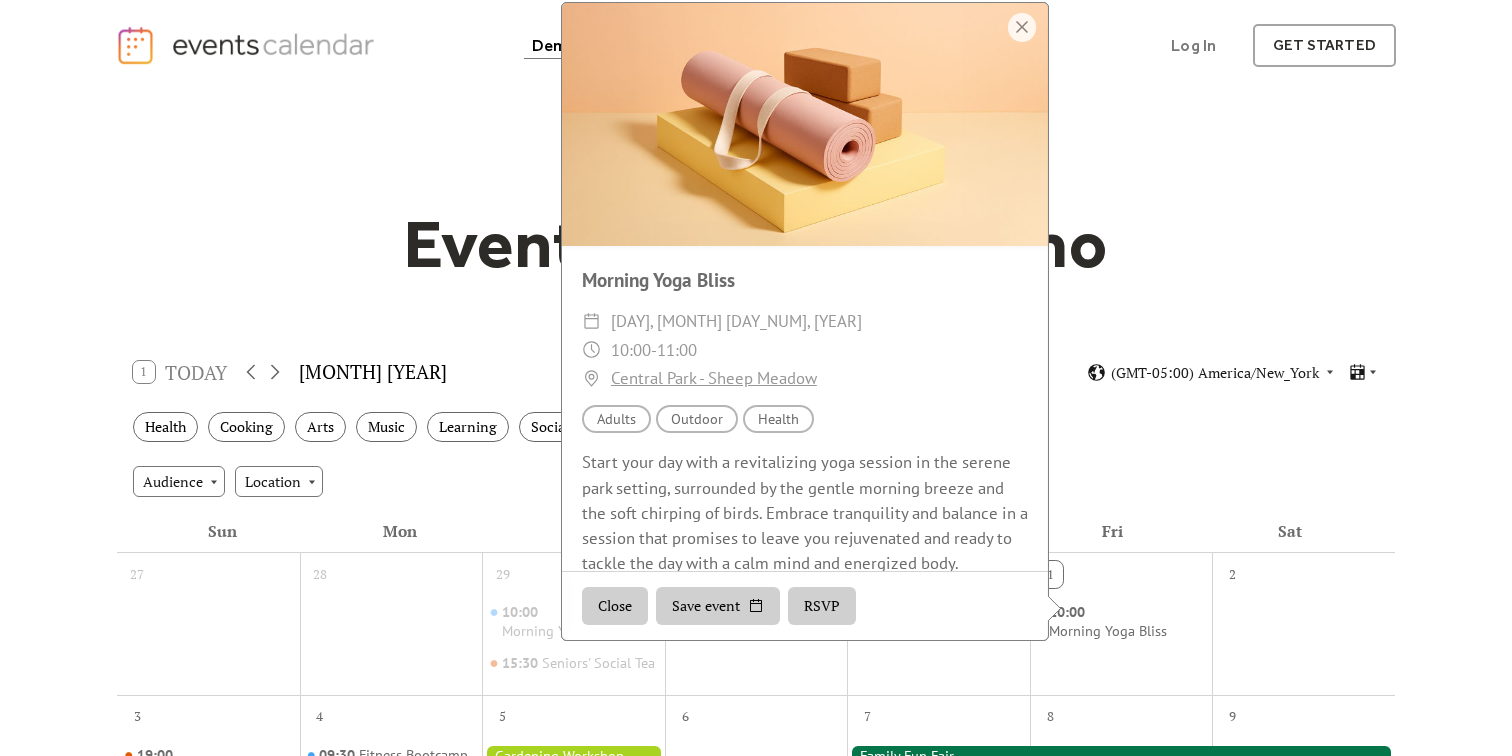 scroll, scrollTop: 22, scrollLeft: 0, axis: vertical 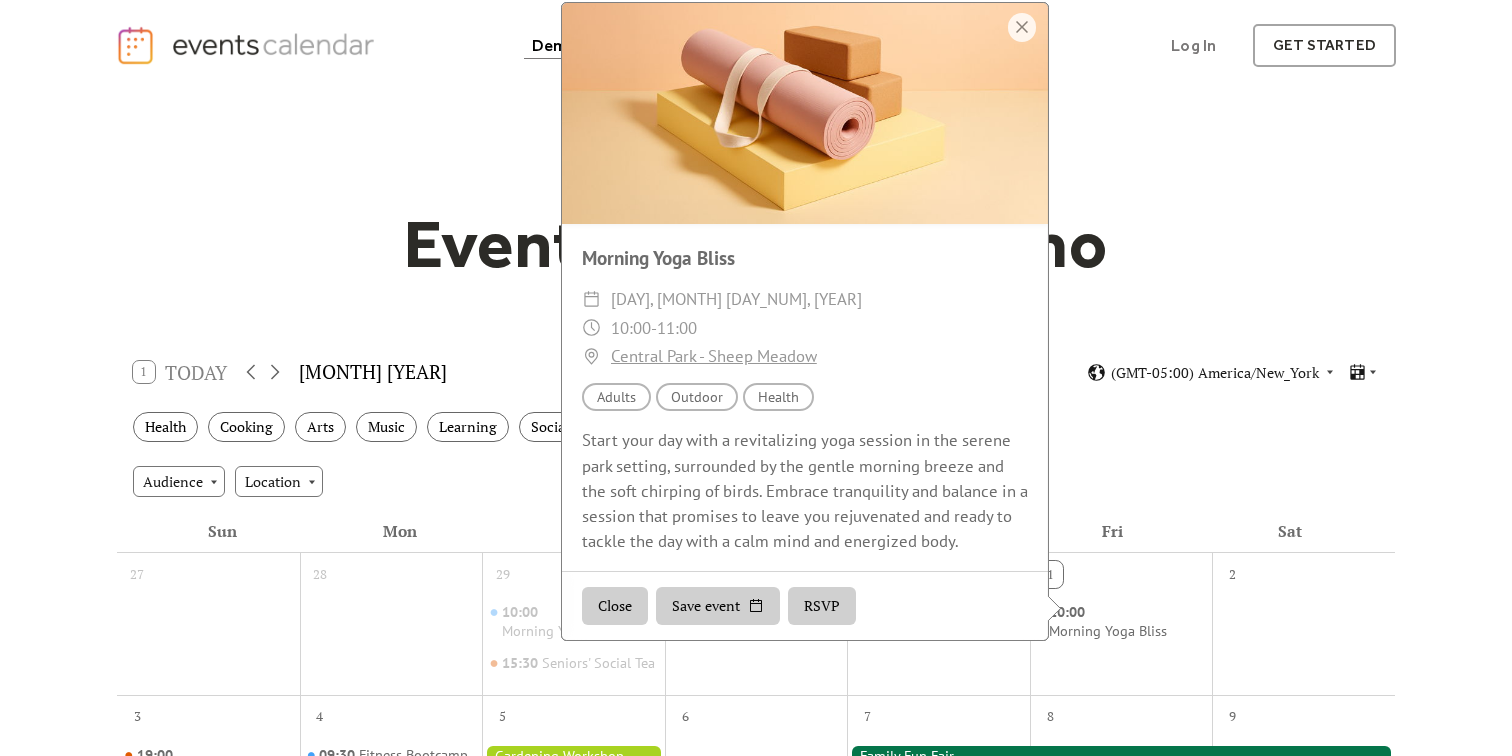 click on "RSVP" at bounding box center (822, 607) 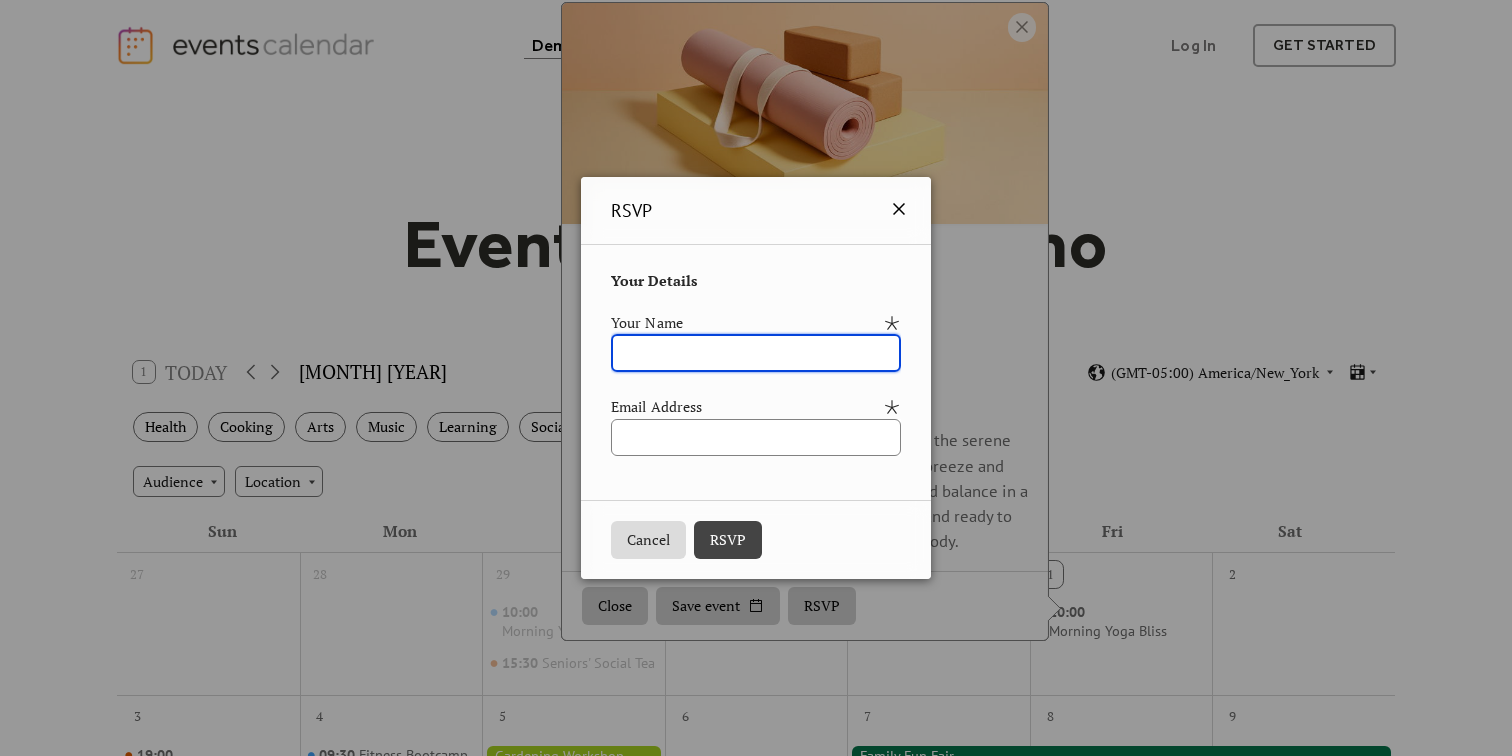 click 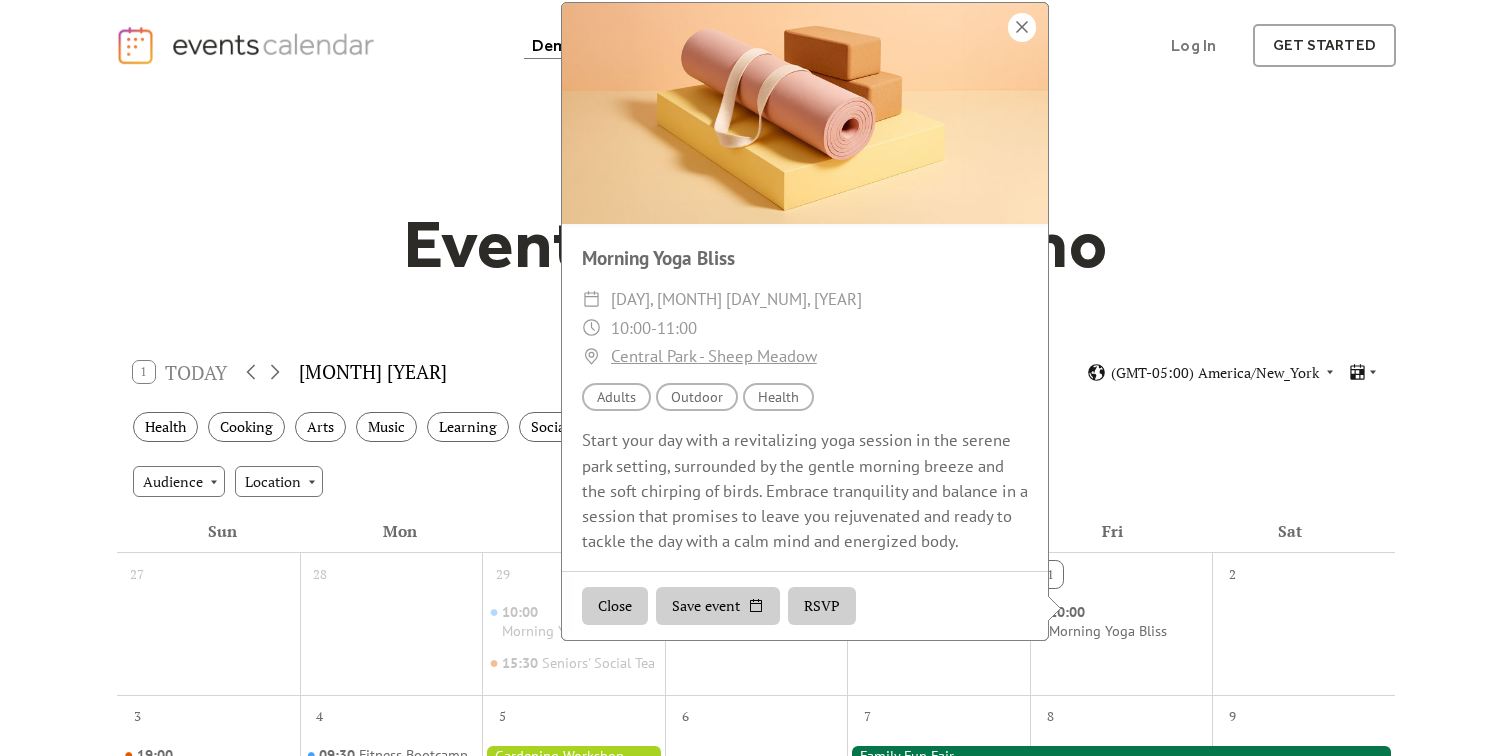 click at bounding box center [1022, 27] 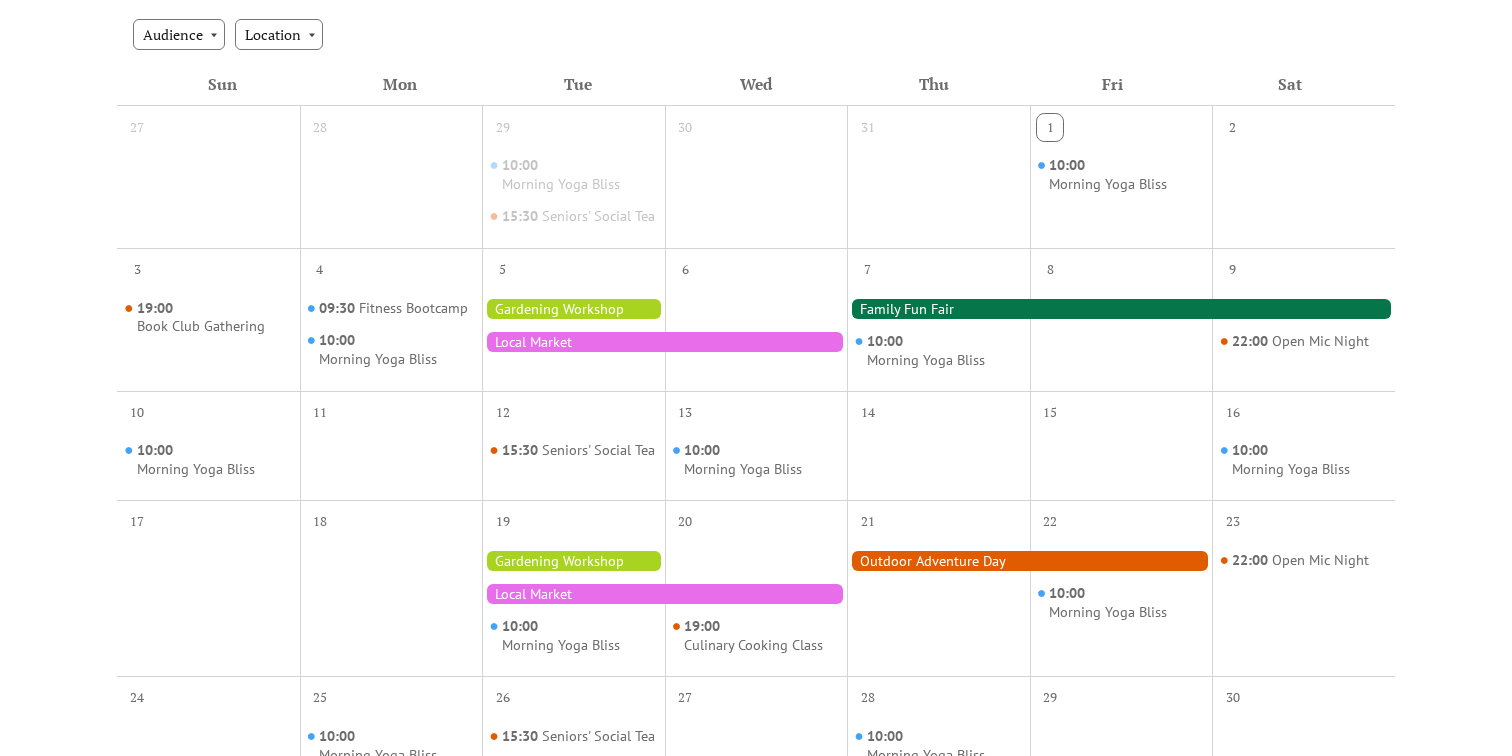 click on "10:00 Morning Yoga Bliss" at bounding box center (938, 335) 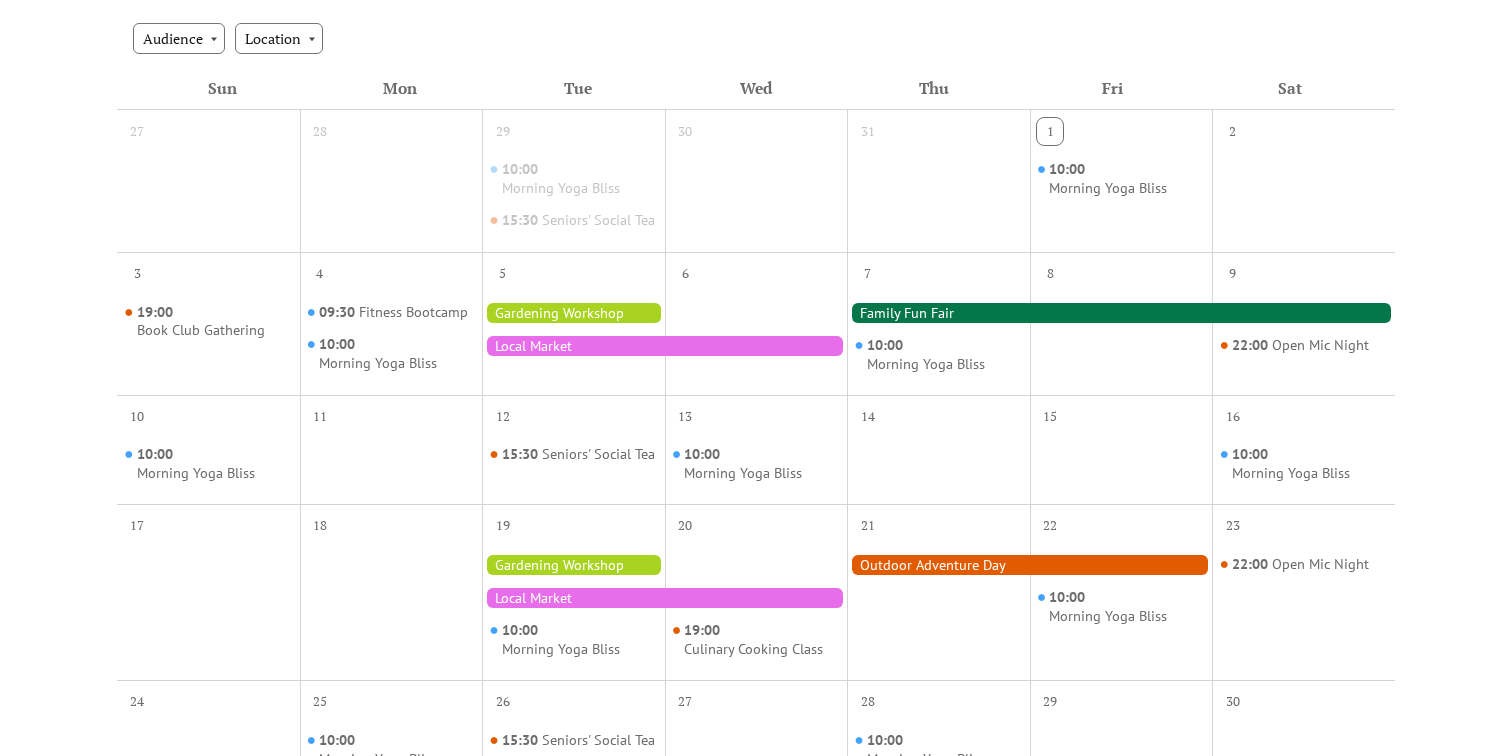 click at bounding box center [1121, 313] 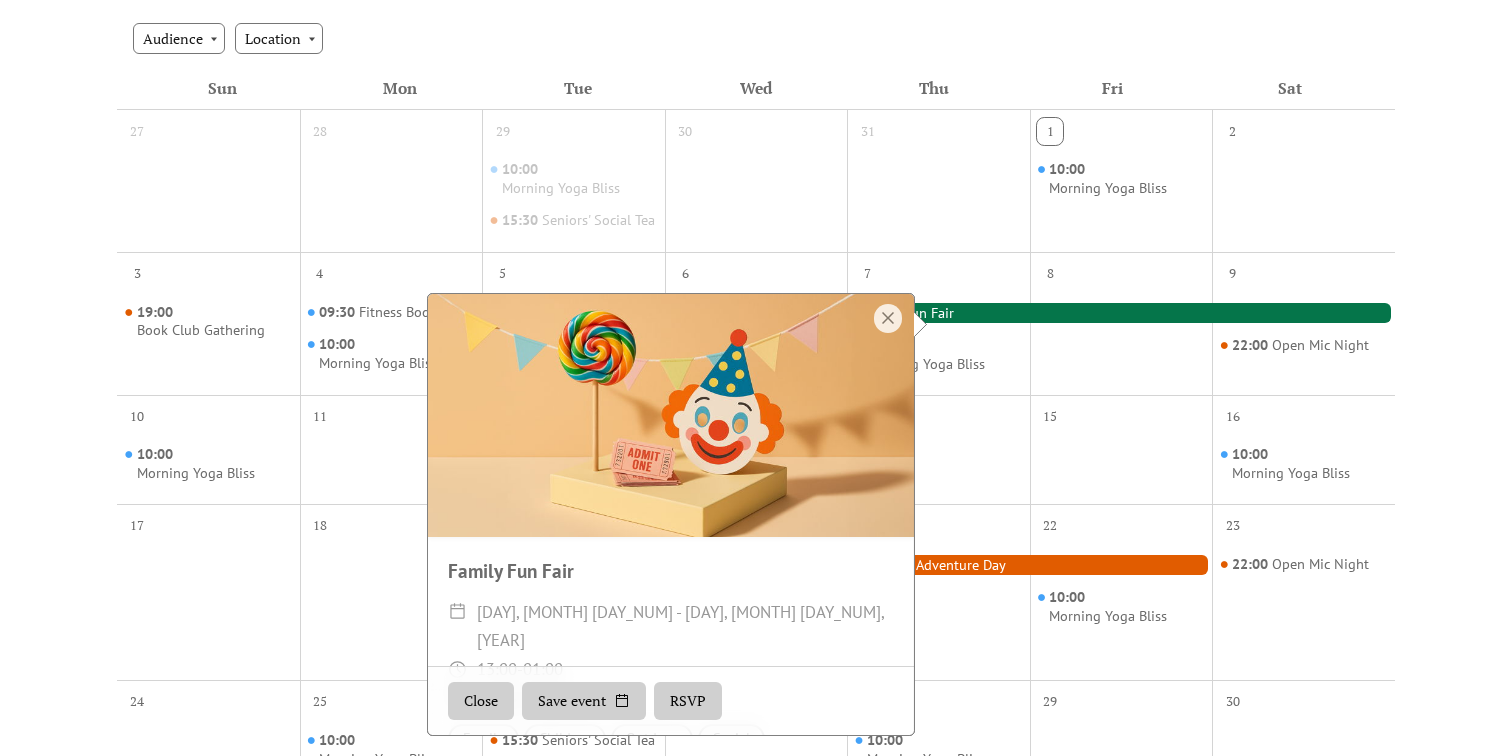 click at bounding box center [671, 415] 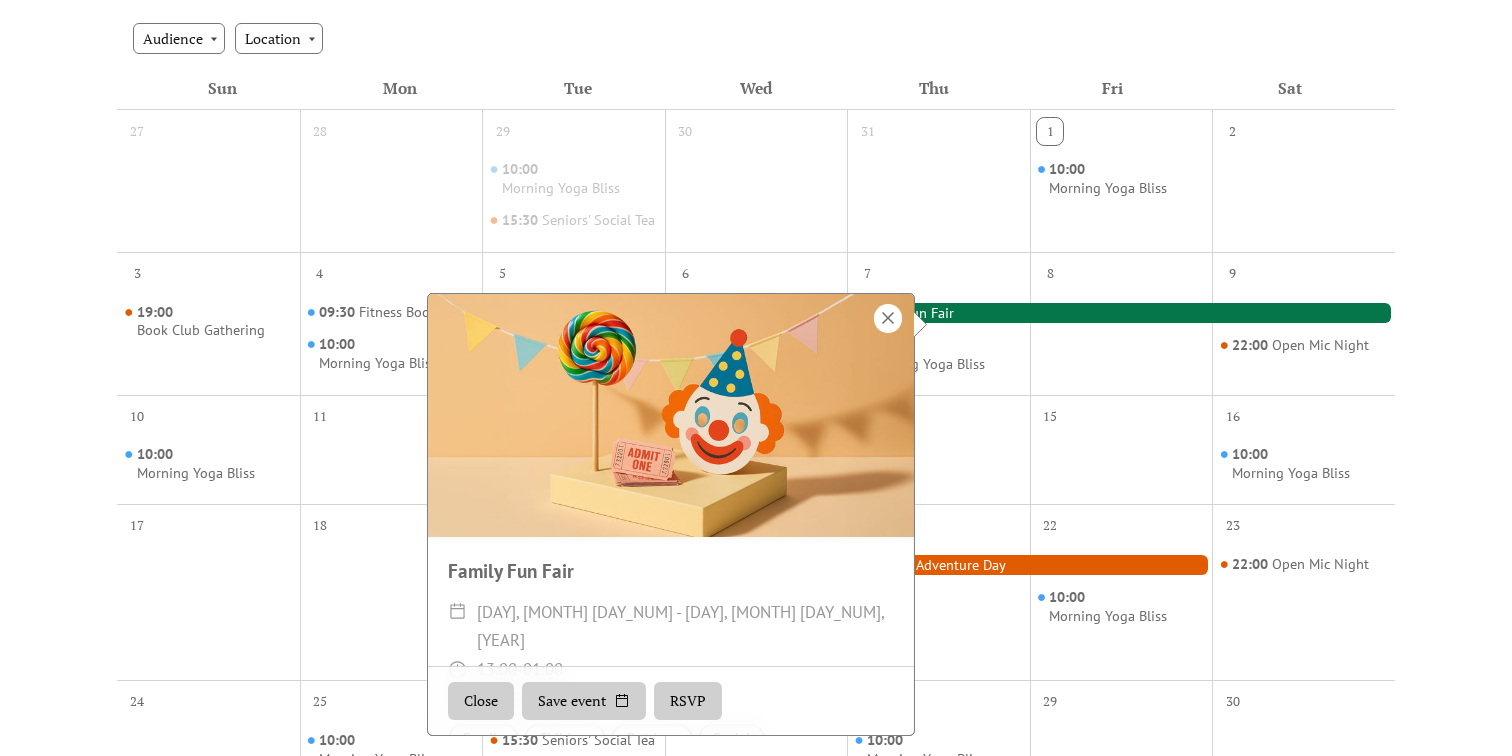 click at bounding box center (888, 318) 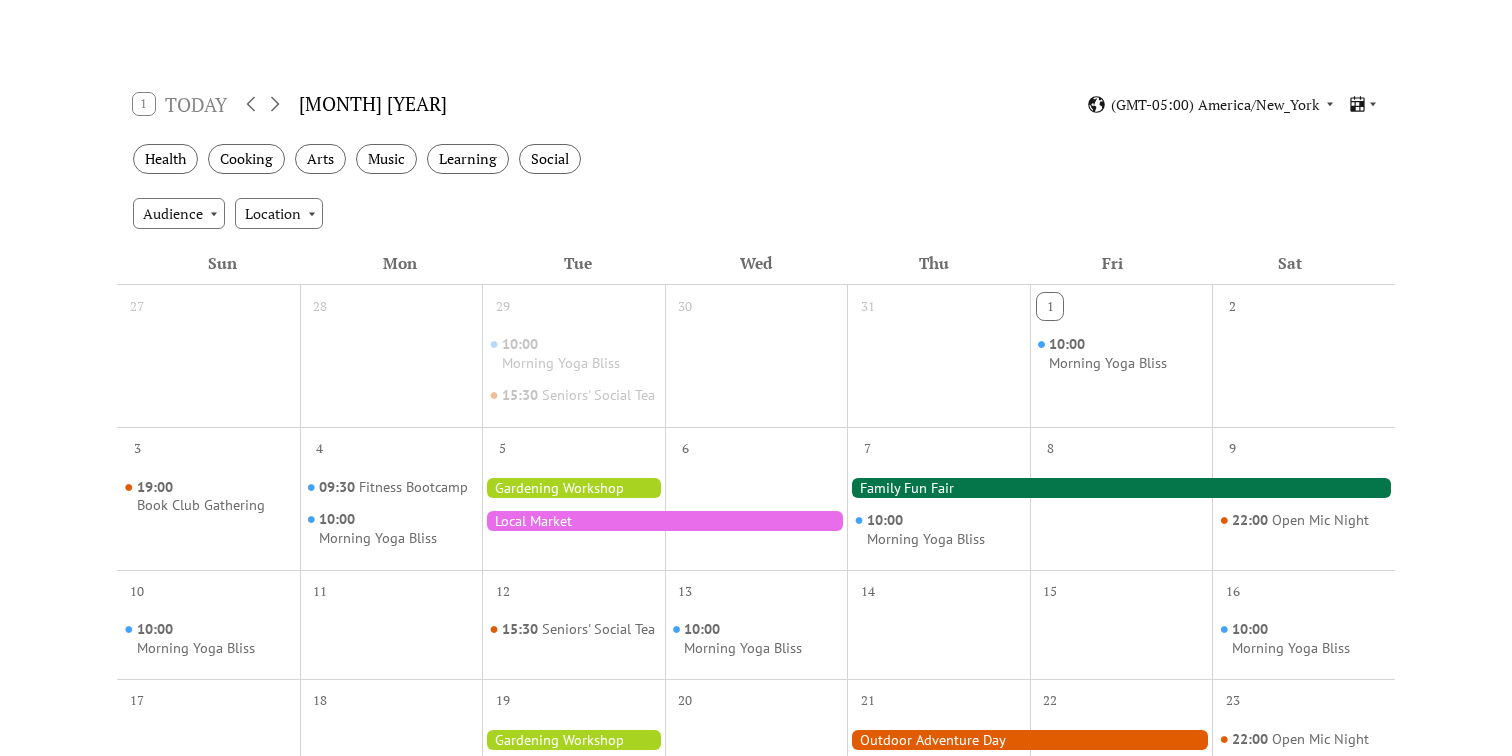 scroll, scrollTop: 0, scrollLeft: 0, axis: both 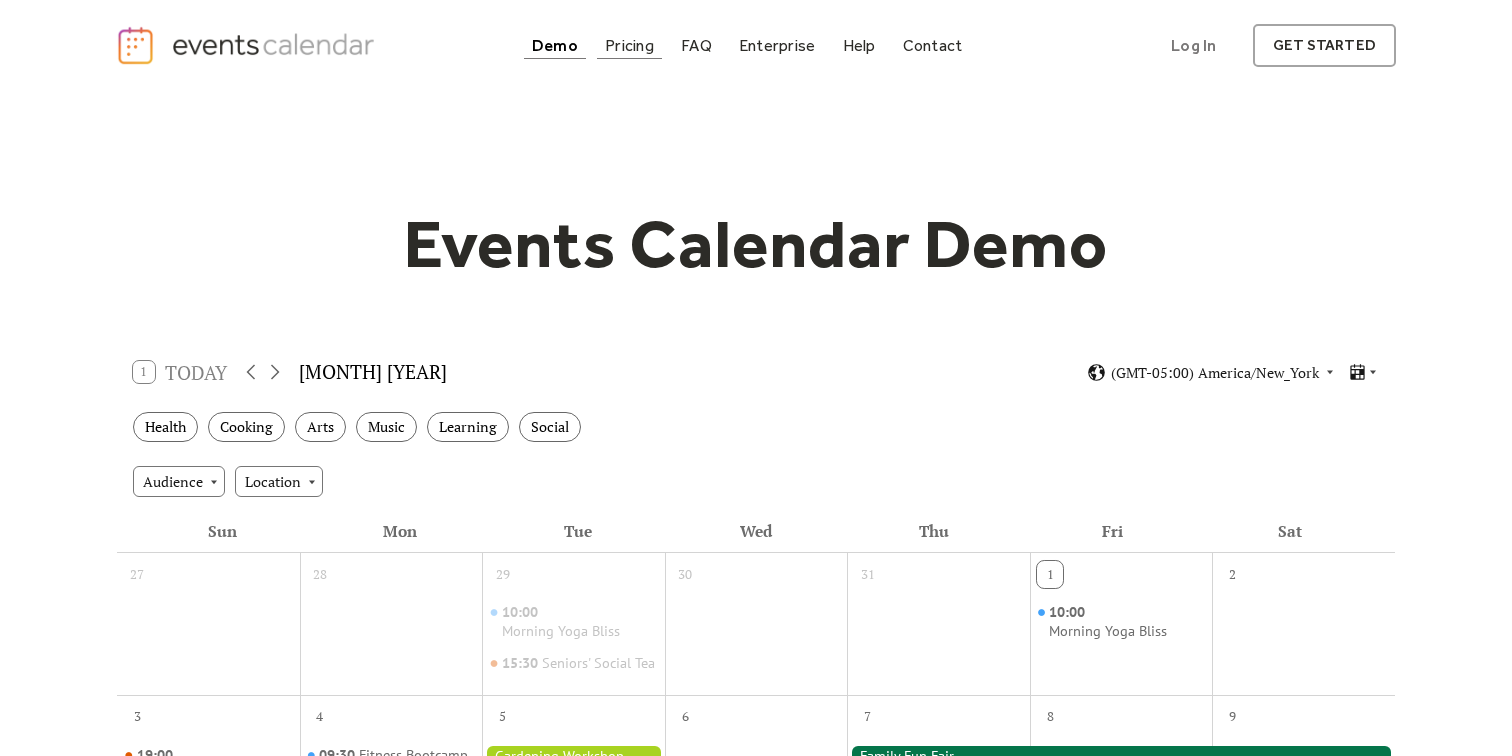click on "Pricing" at bounding box center (629, 45) 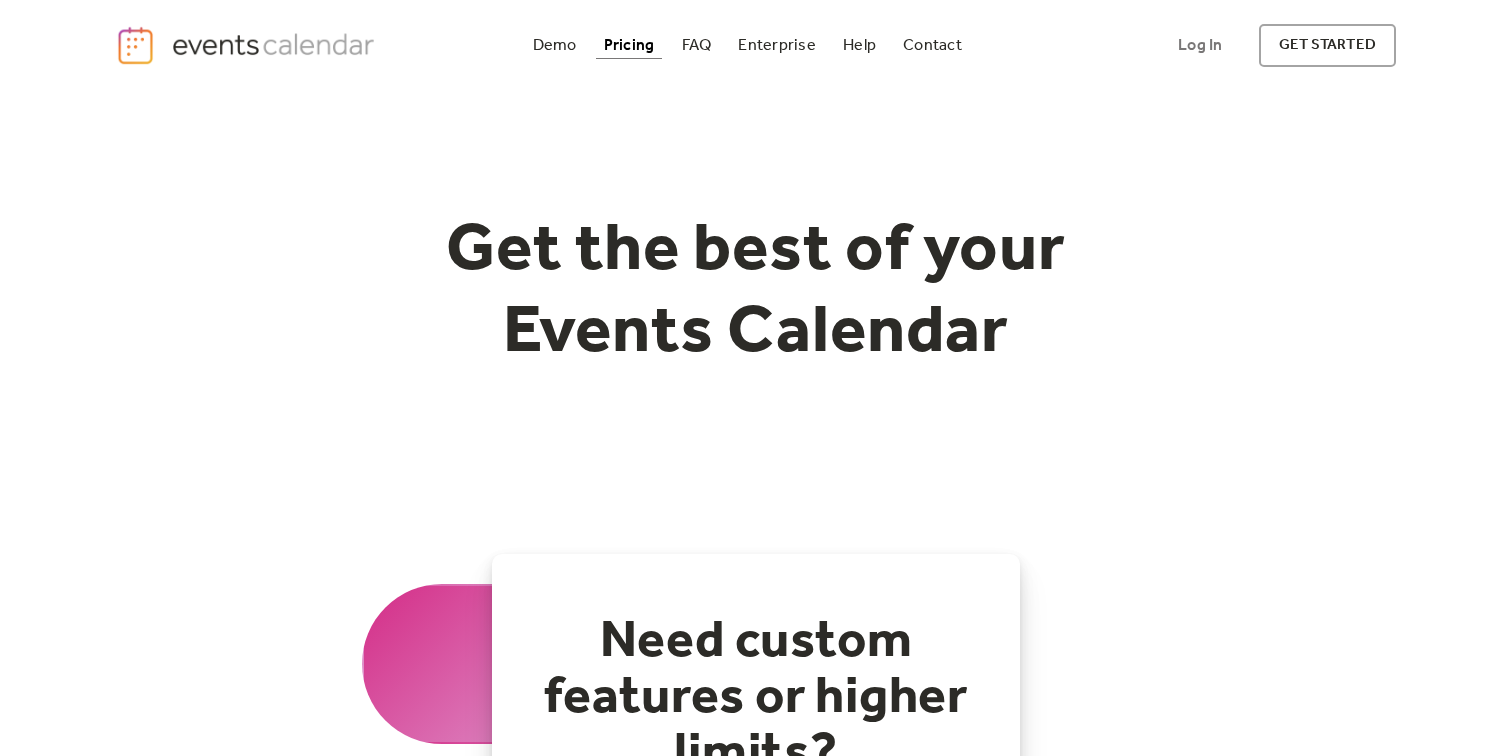 scroll, scrollTop: 0, scrollLeft: 0, axis: both 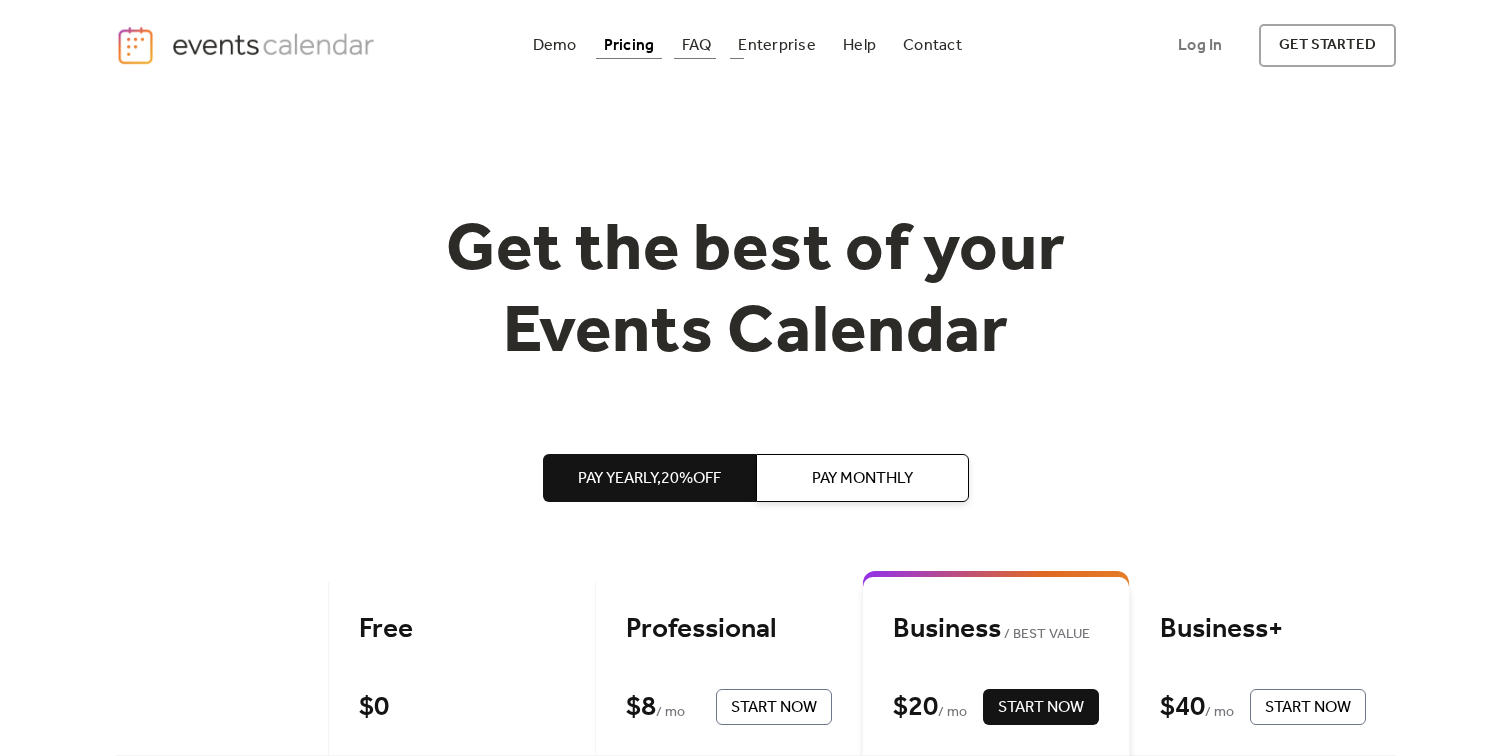 click on "FAQ" at bounding box center [697, 45] 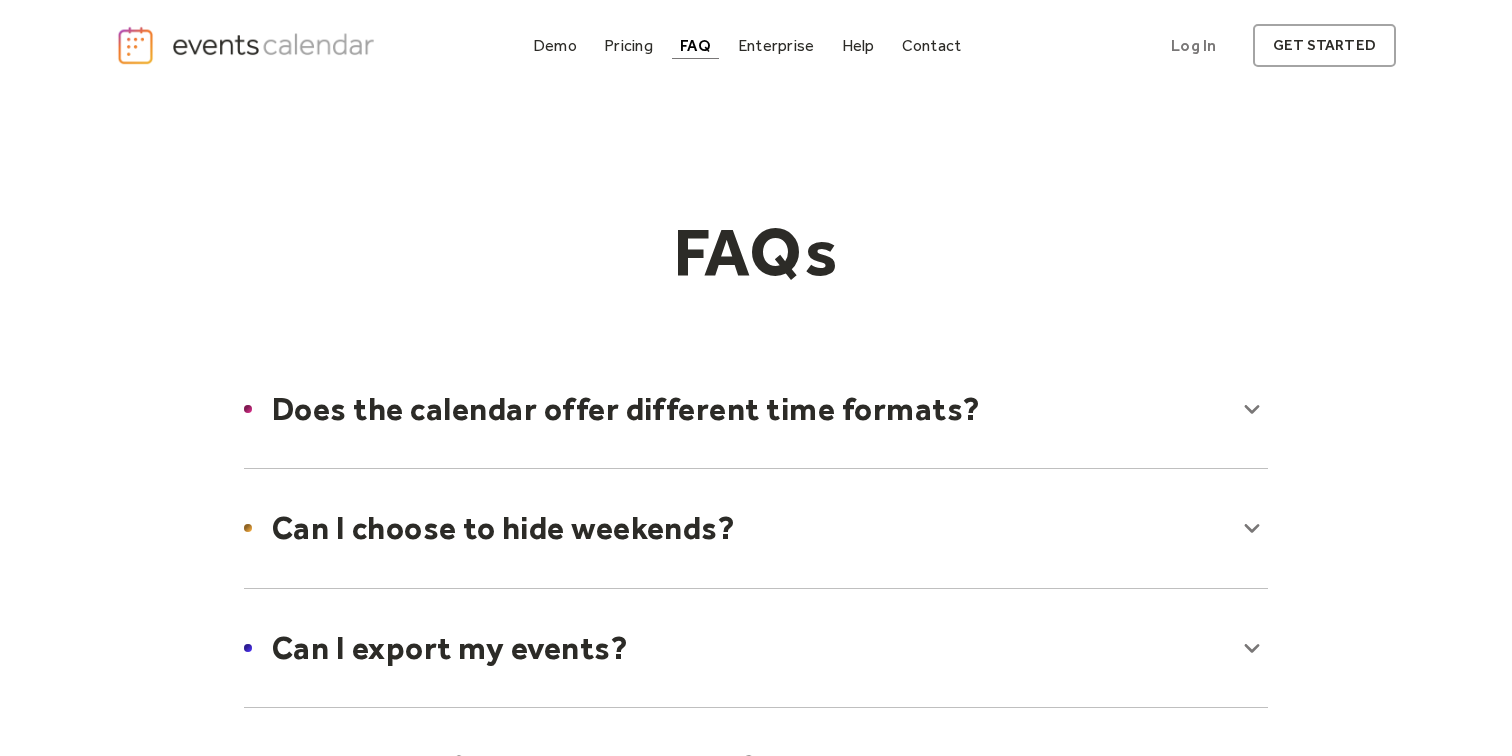 scroll, scrollTop: 0, scrollLeft: 0, axis: both 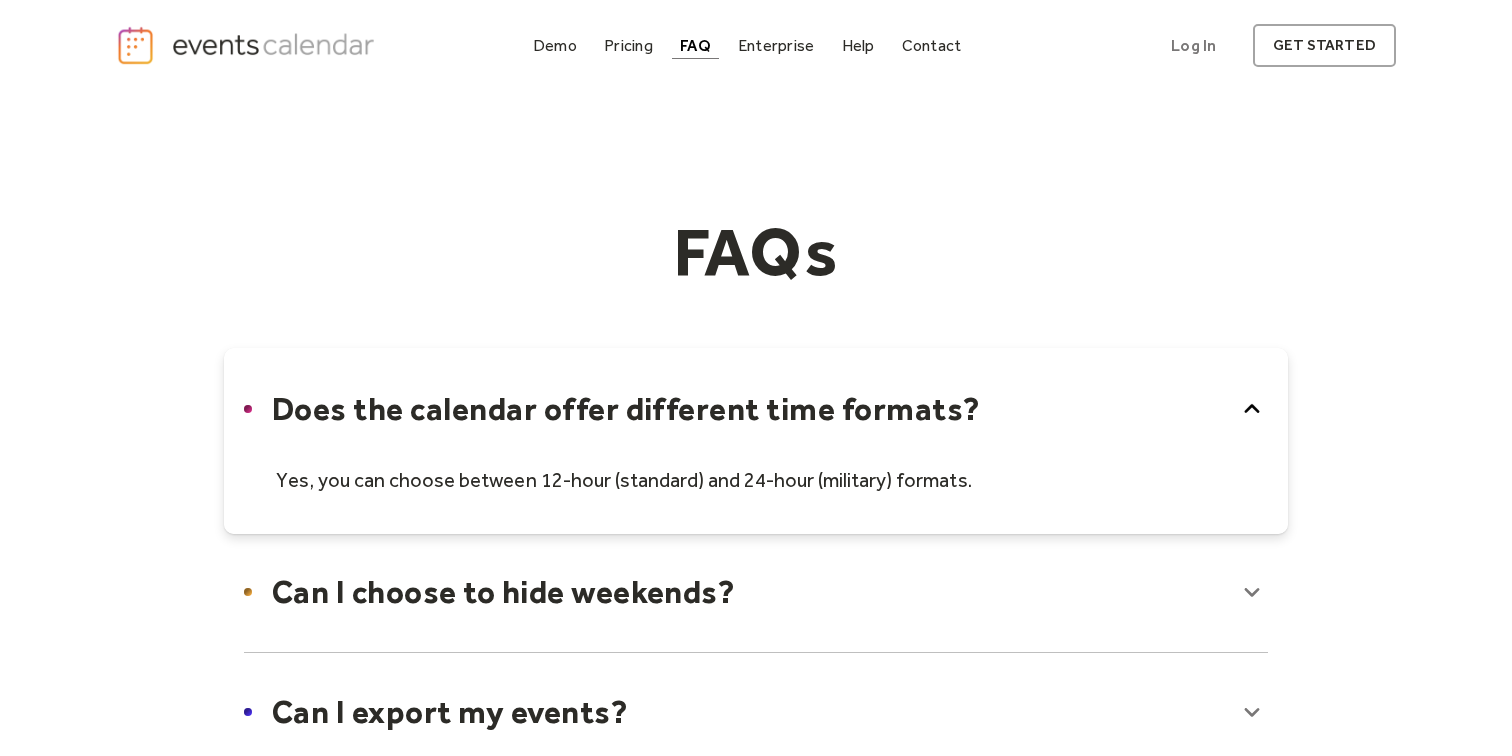 click at bounding box center (756, 441) 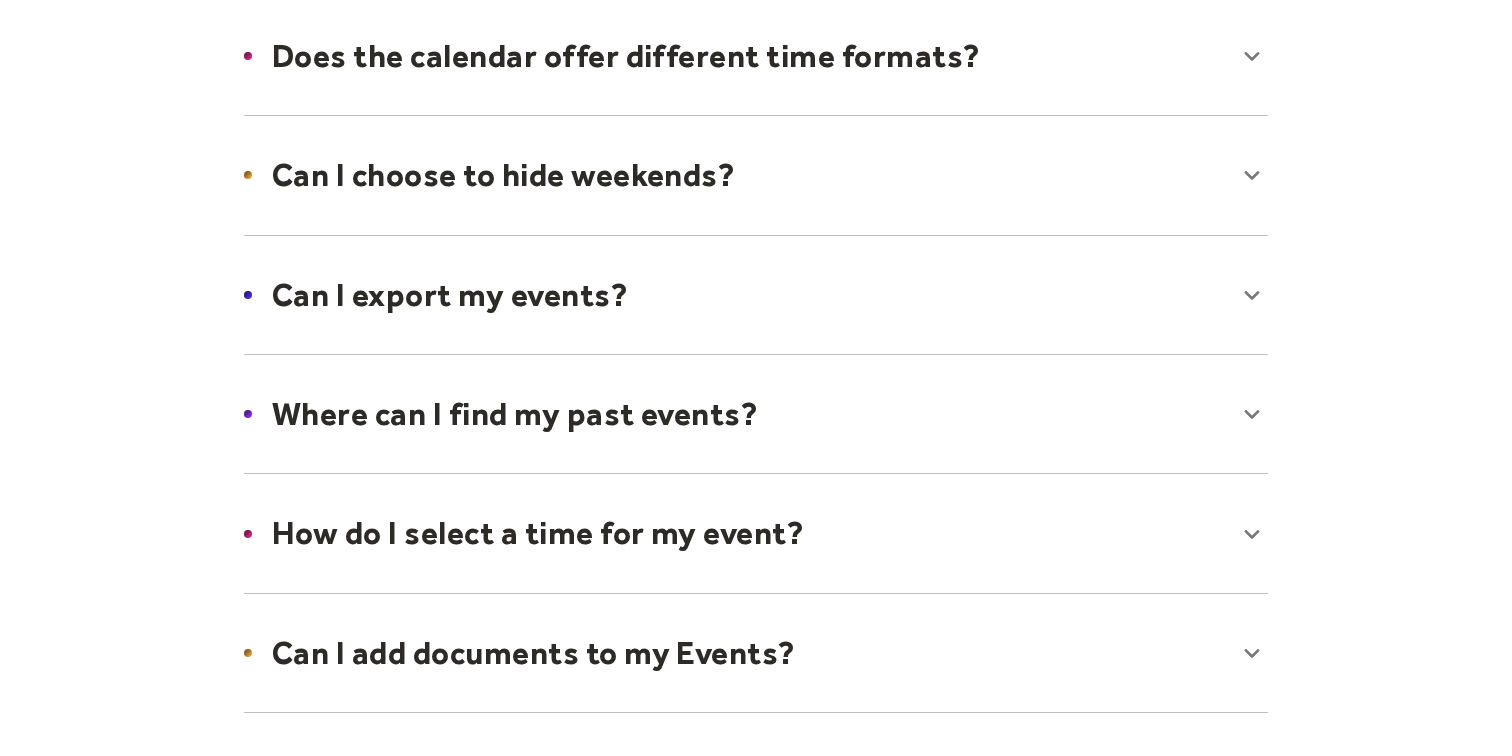 scroll, scrollTop: 218, scrollLeft: 0, axis: vertical 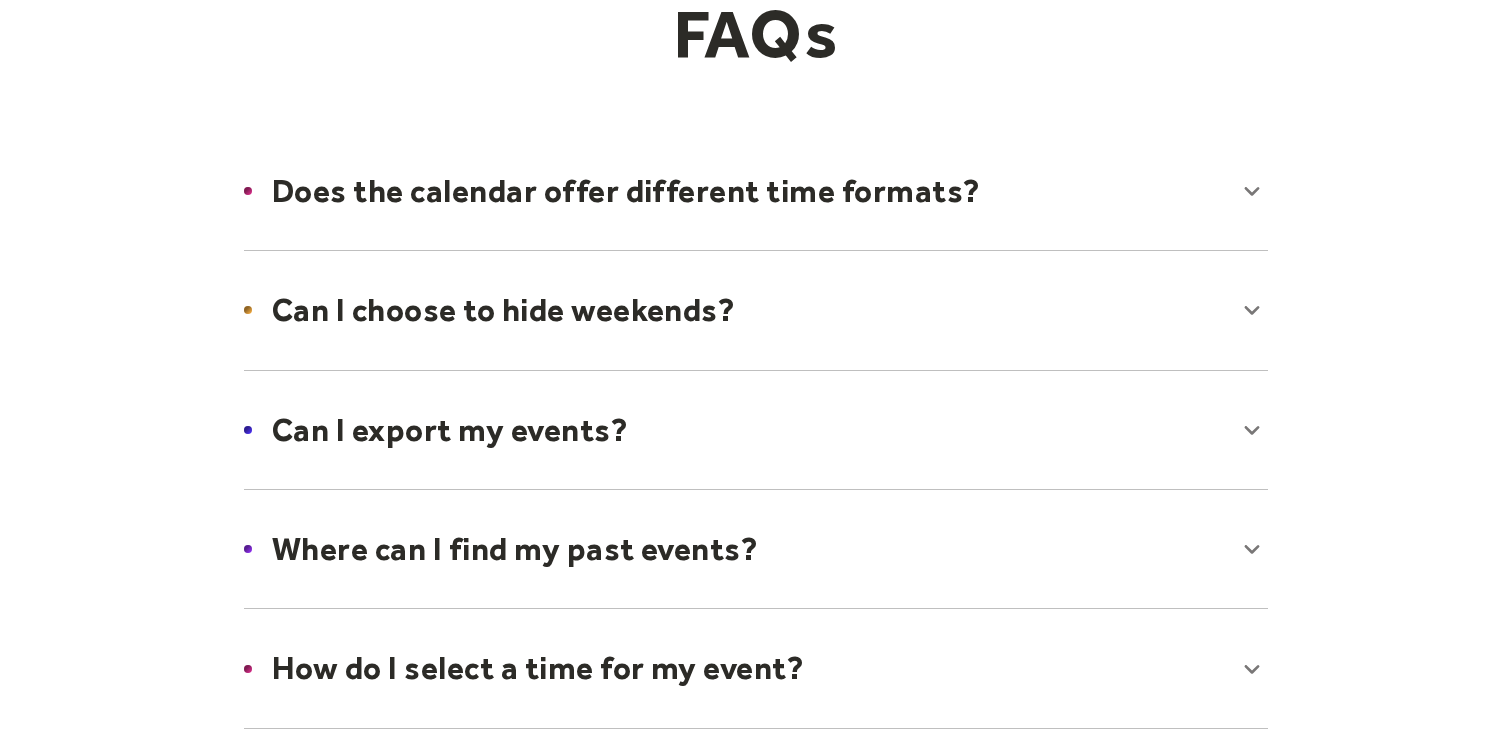 click at bounding box center (756, 310) 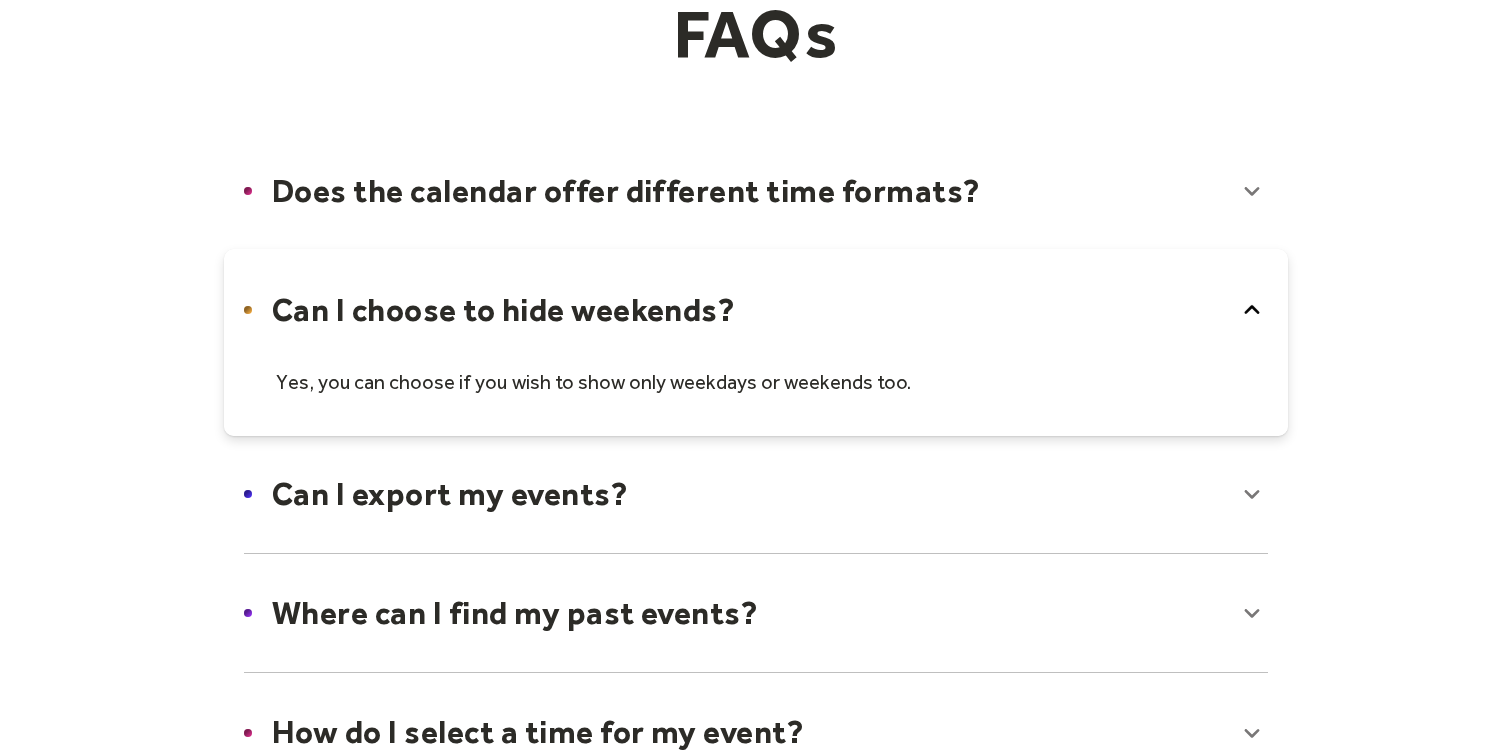 click at bounding box center (756, 342) 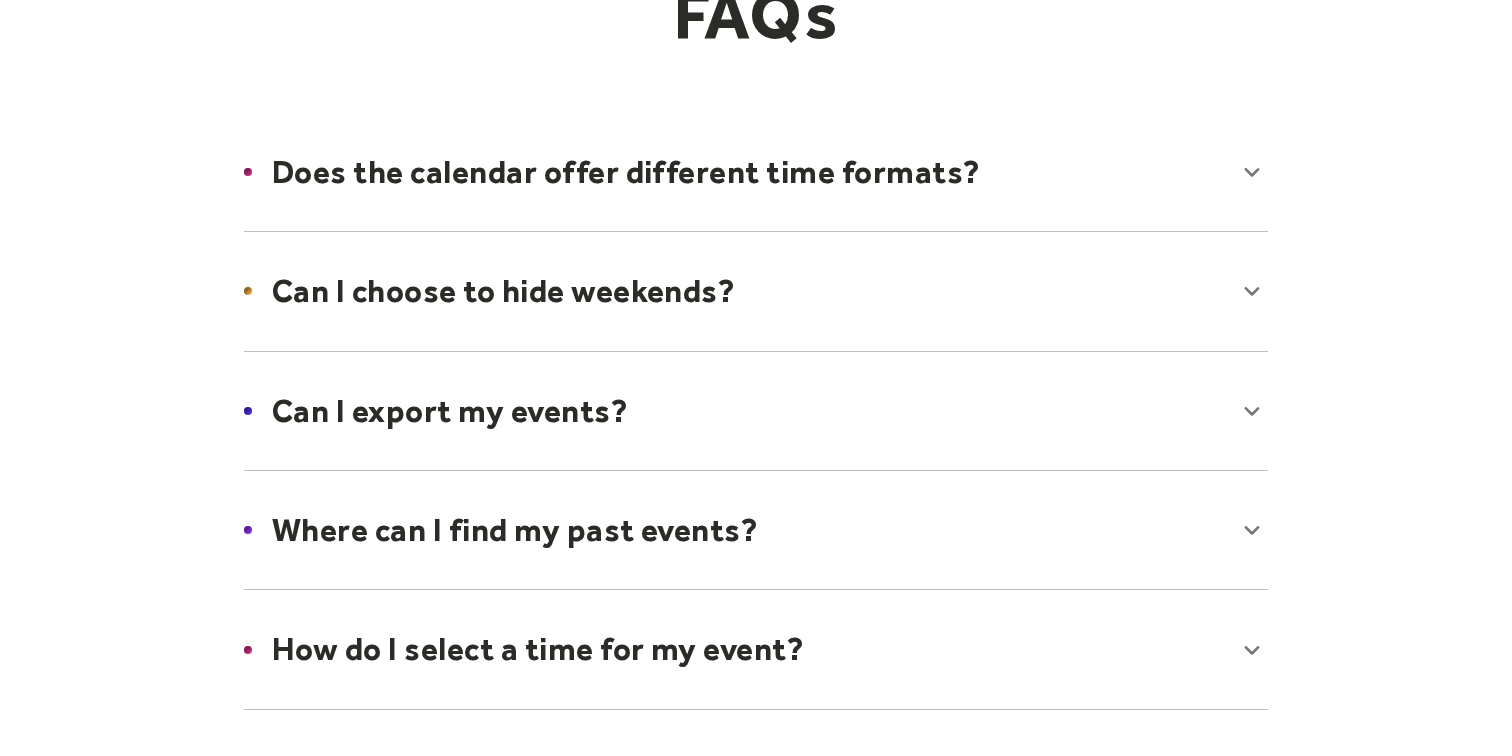 scroll, scrollTop: 241, scrollLeft: 0, axis: vertical 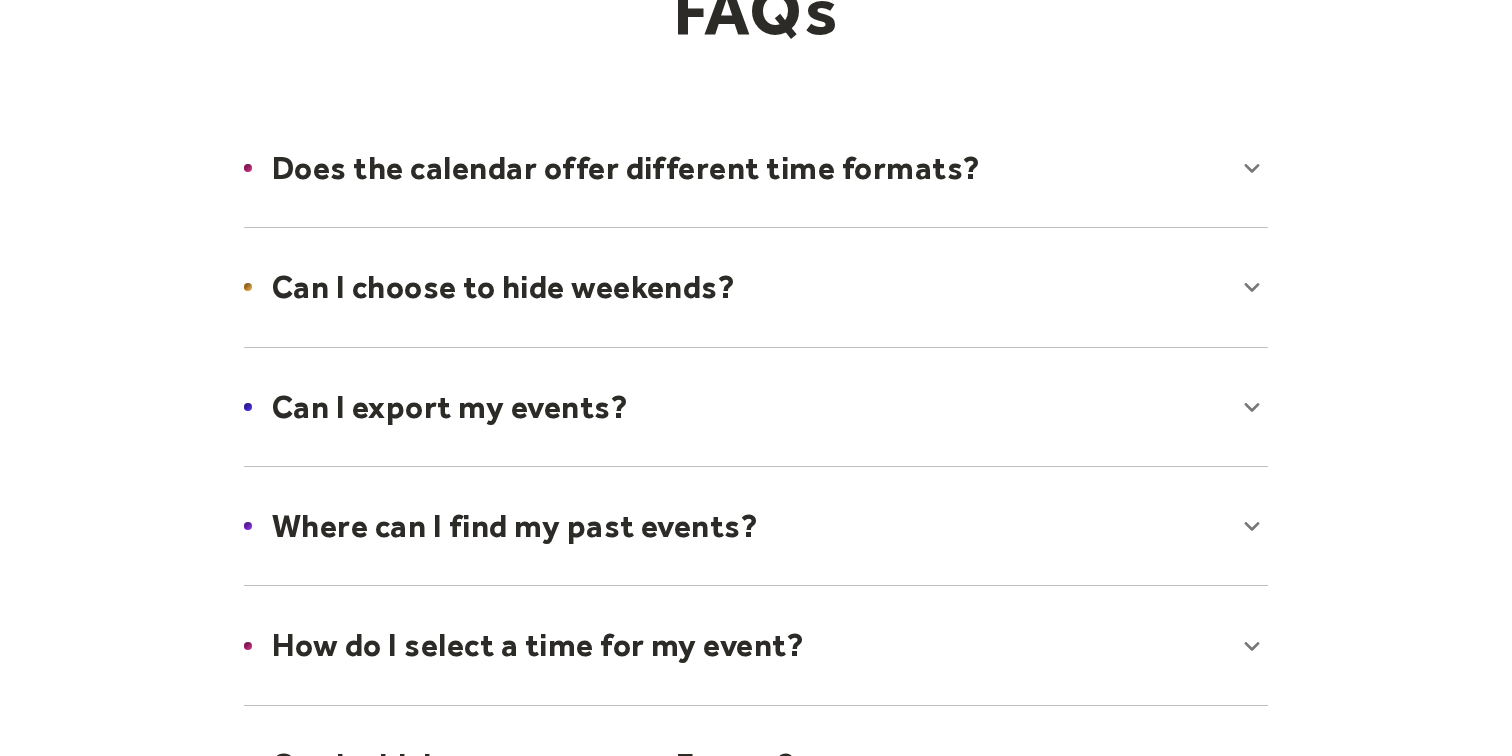 click at bounding box center (756, 287) 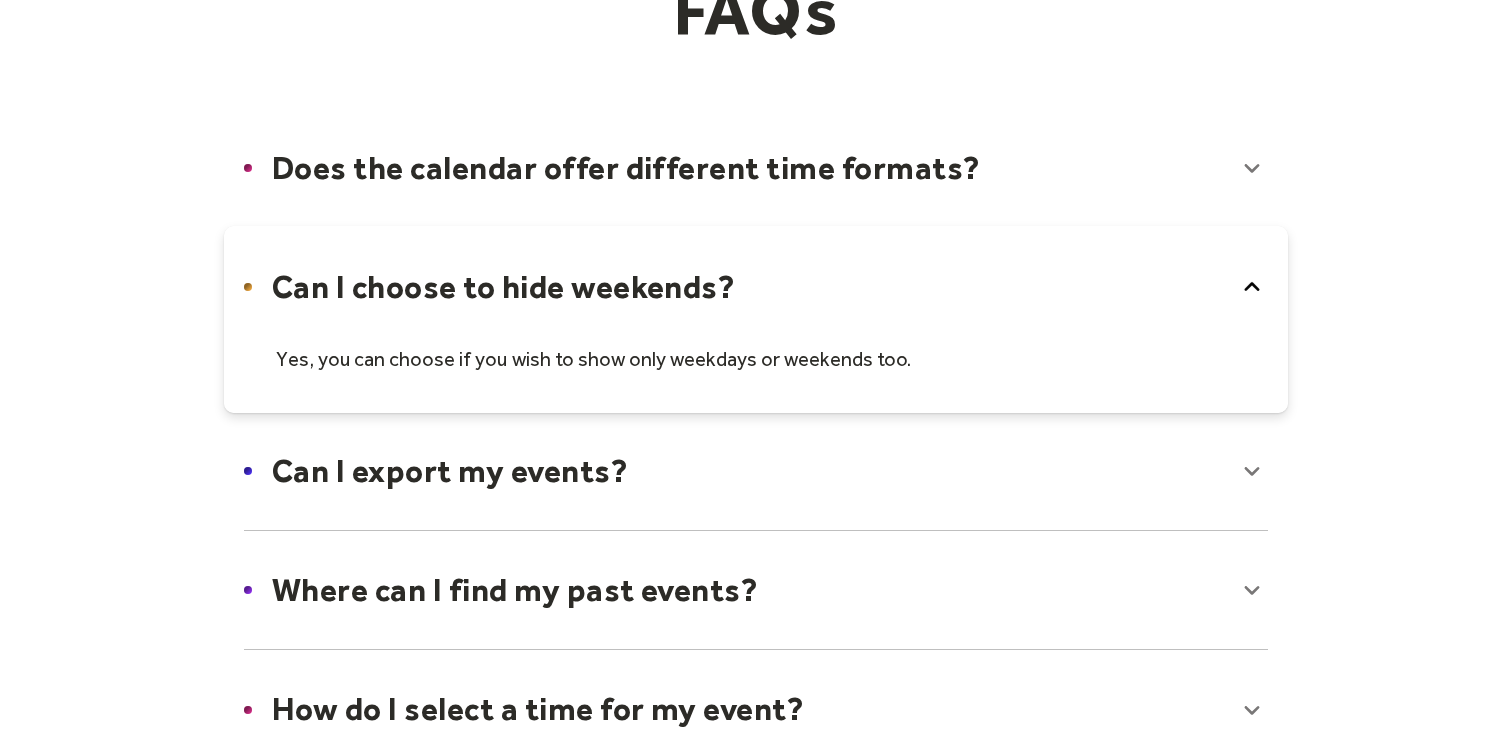 click at bounding box center [756, 319] 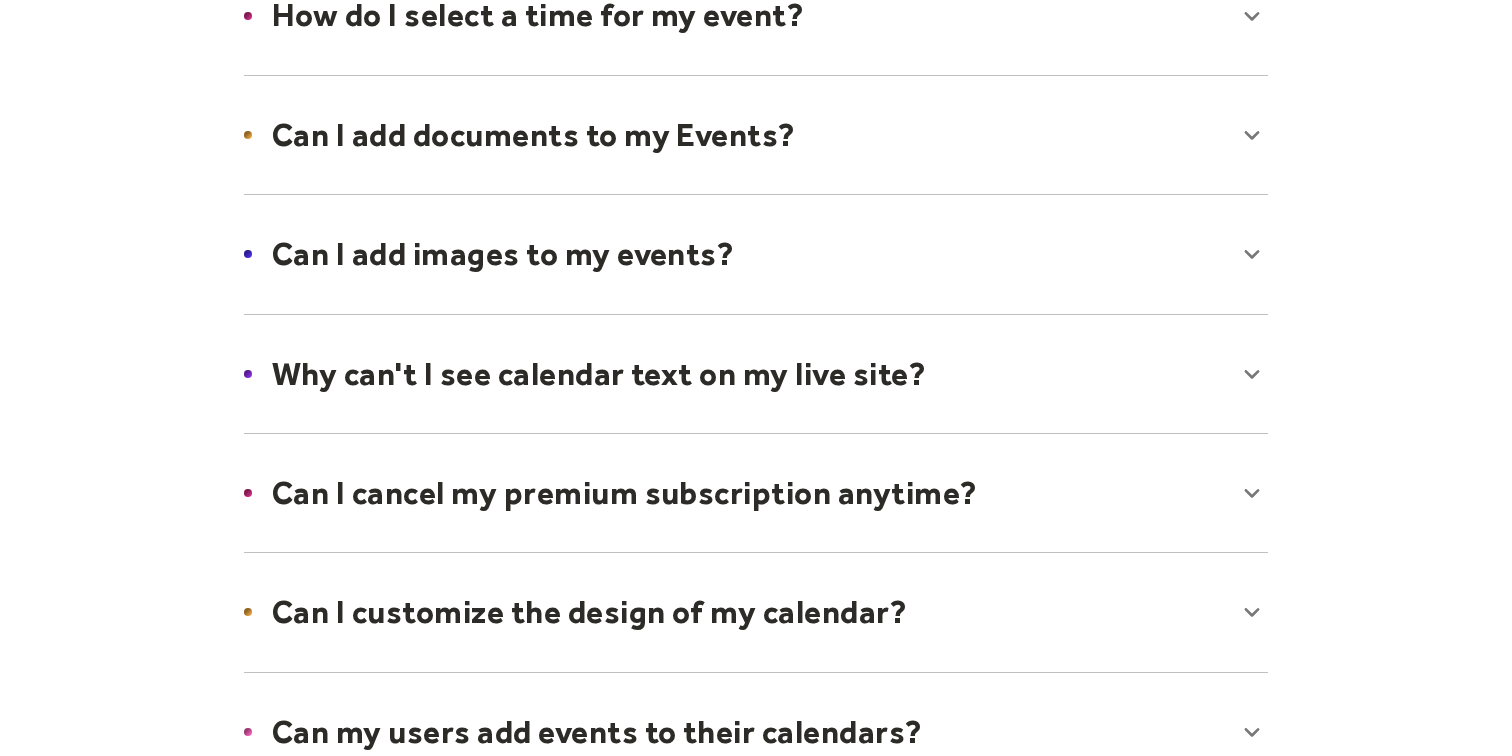 scroll, scrollTop: 872, scrollLeft: 0, axis: vertical 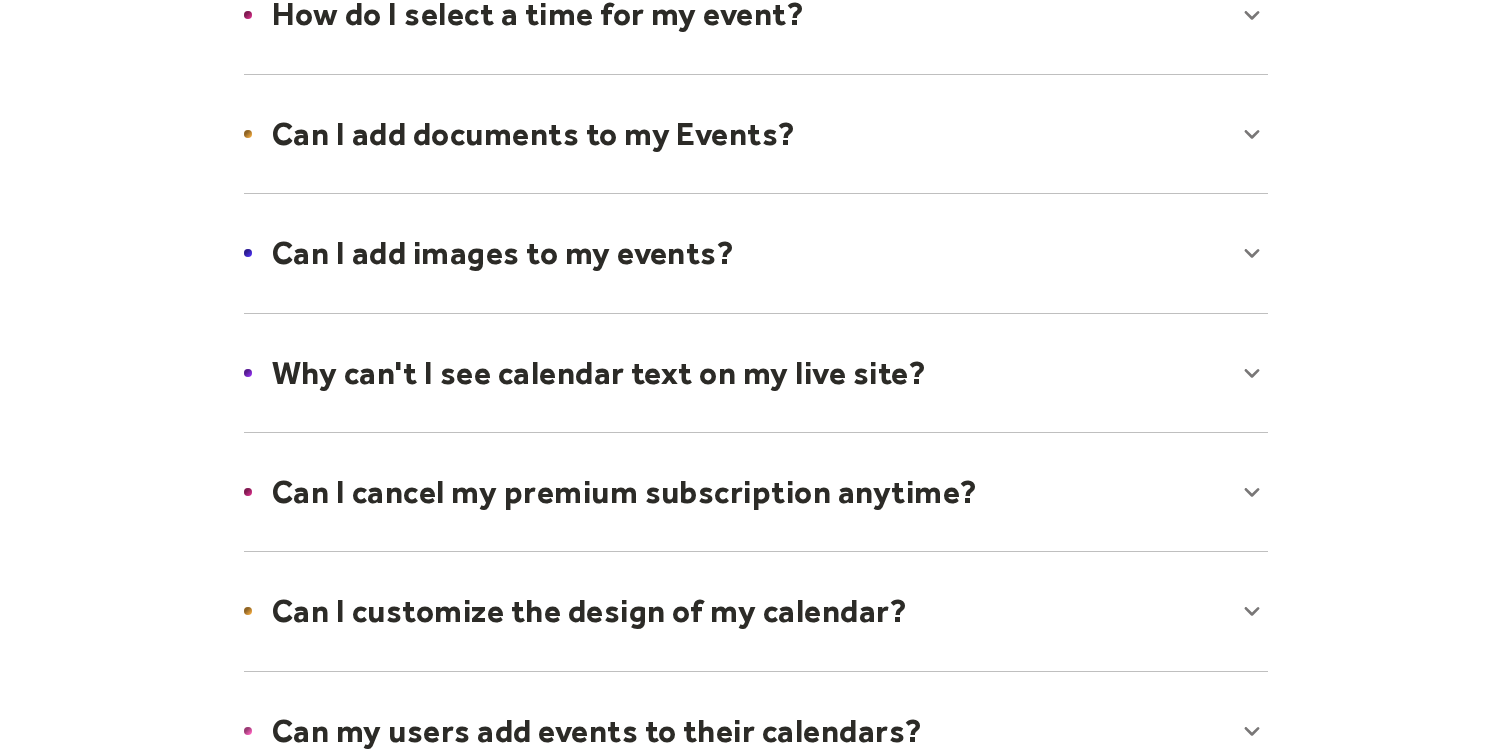 click at bounding box center (756, 373) 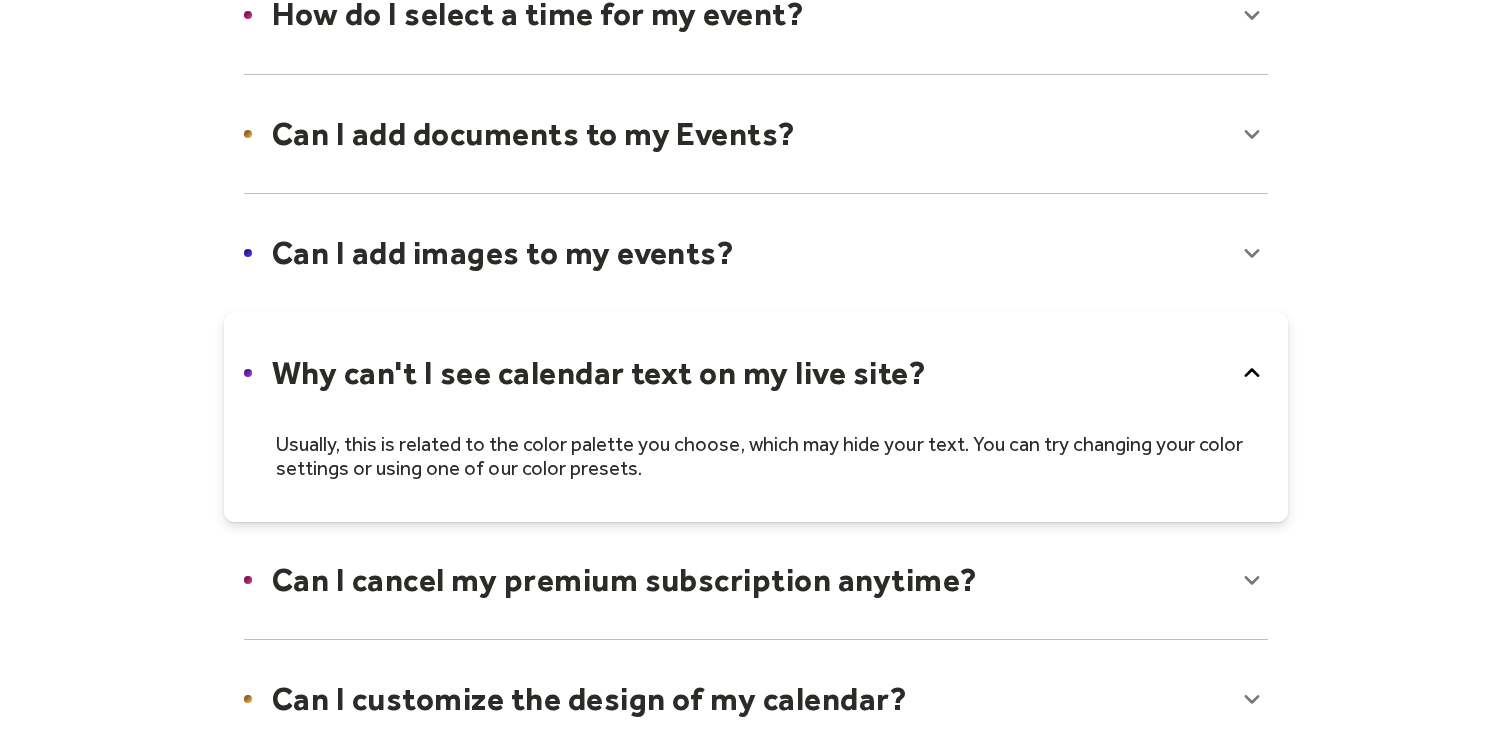 click at bounding box center (756, 417) 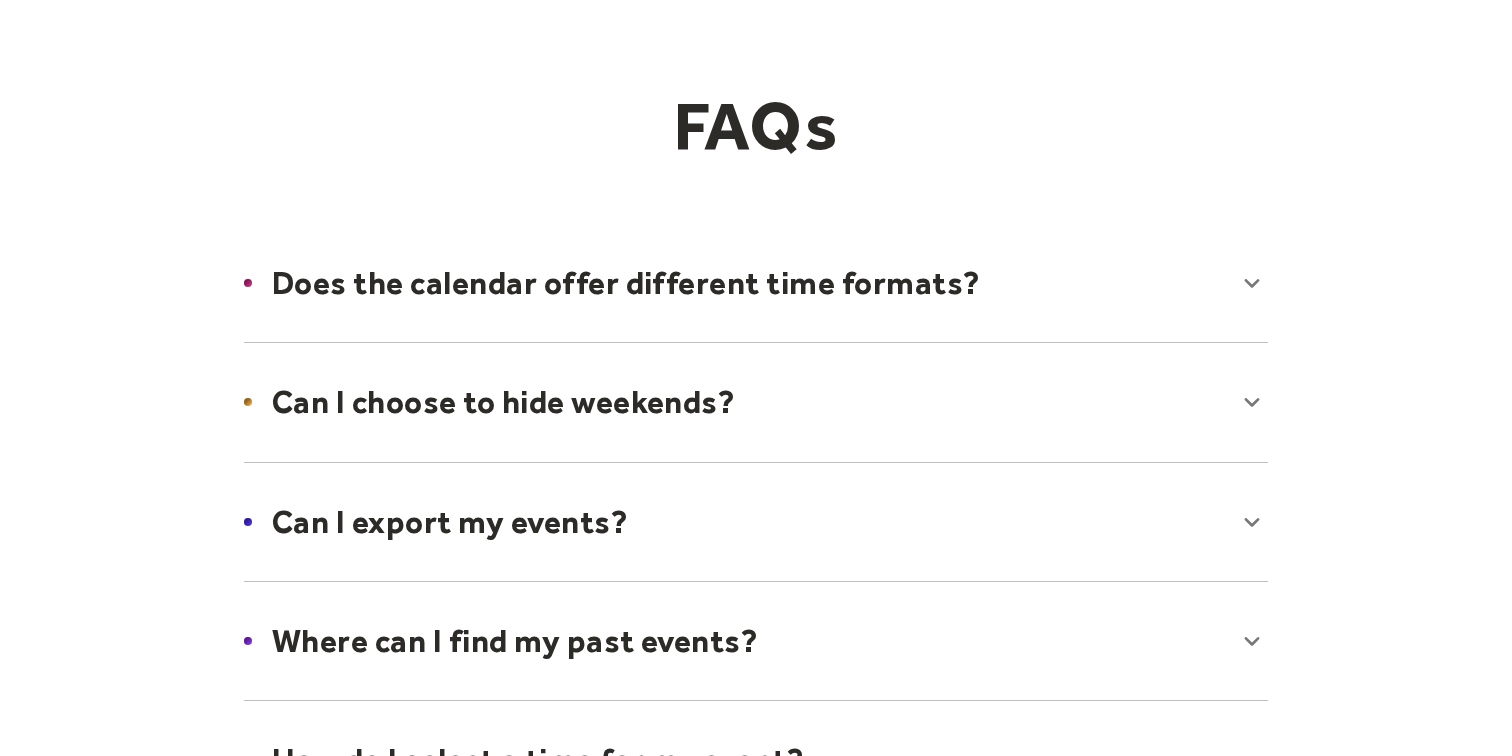 scroll, scrollTop: 0, scrollLeft: 0, axis: both 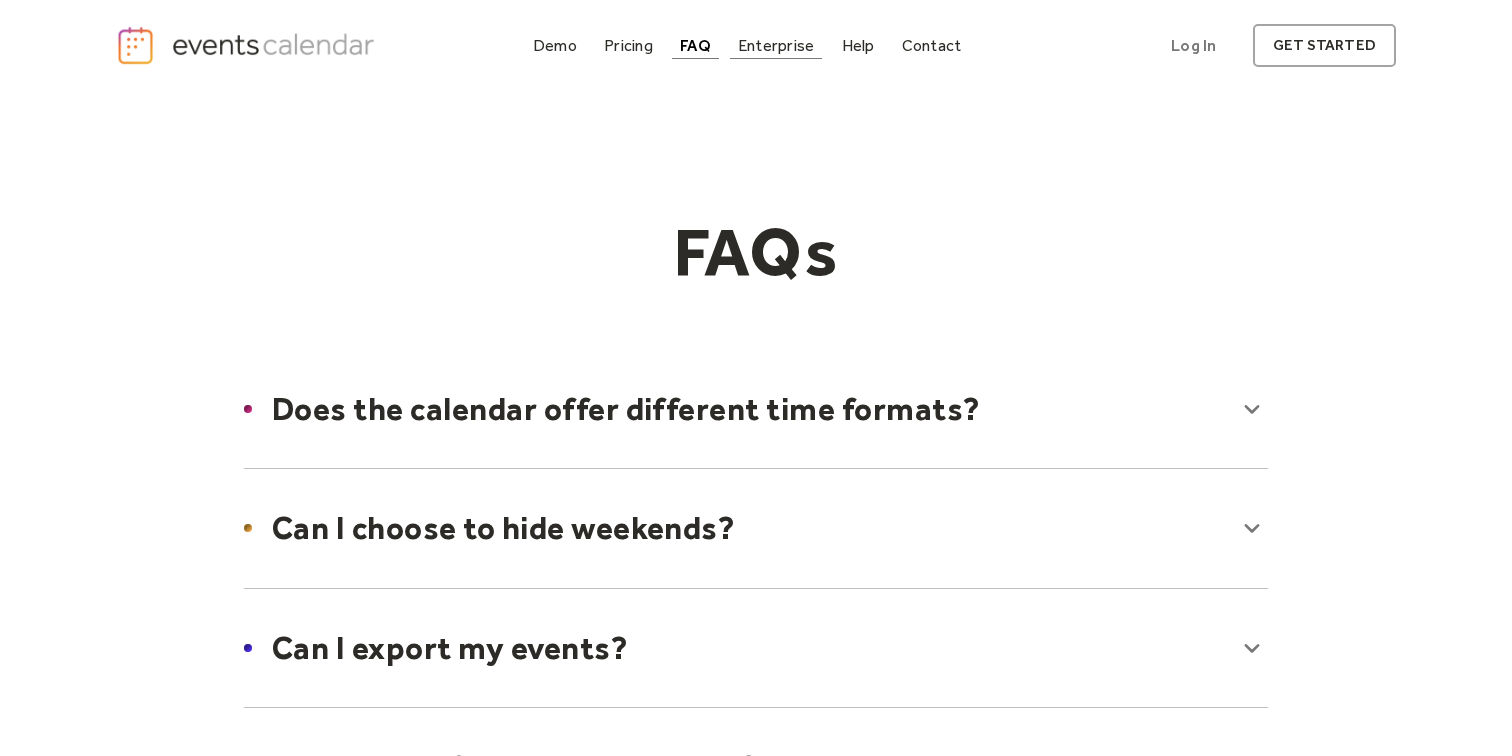 click on "Enterprise" at bounding box center [776, 45] 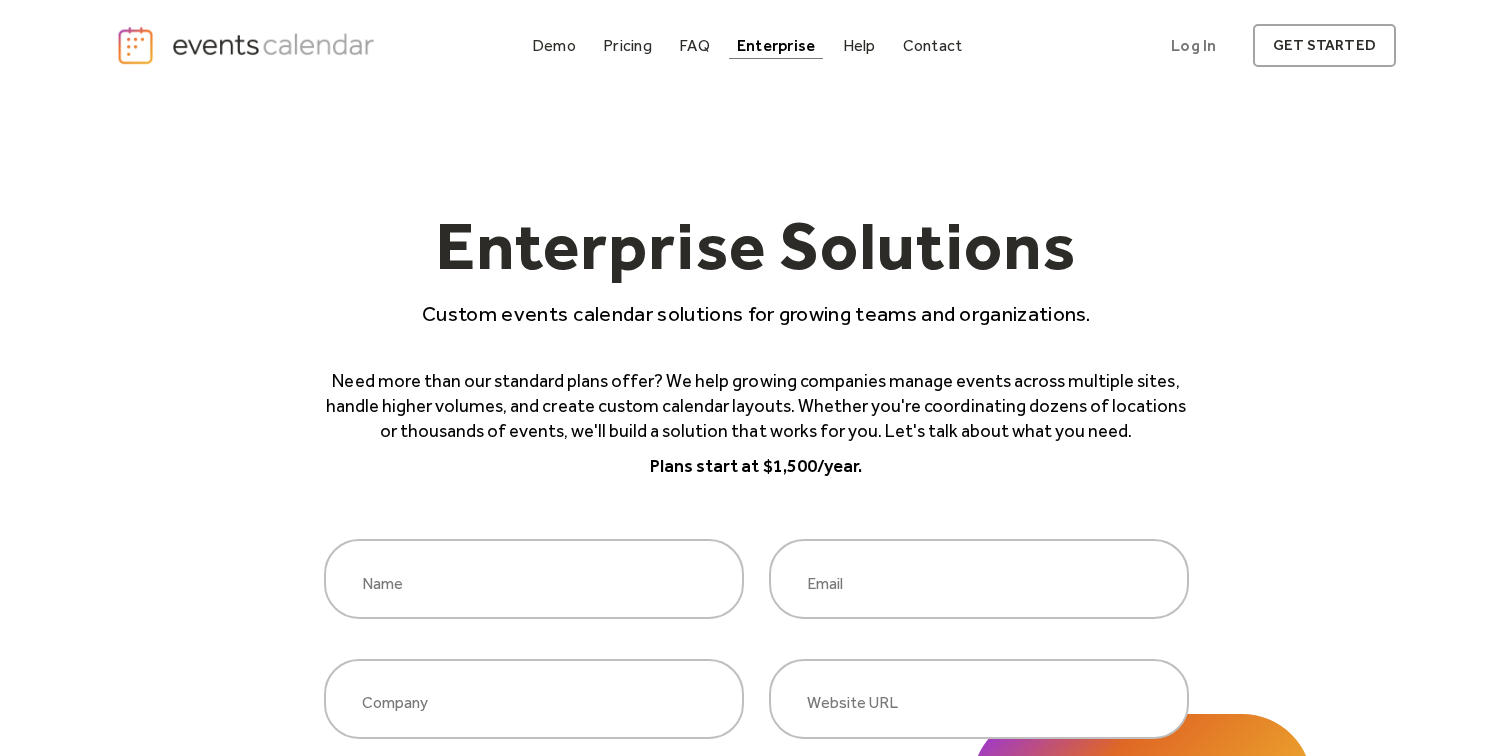 scroll, scrollTop: 0, scrollLeft: 0, axis: both 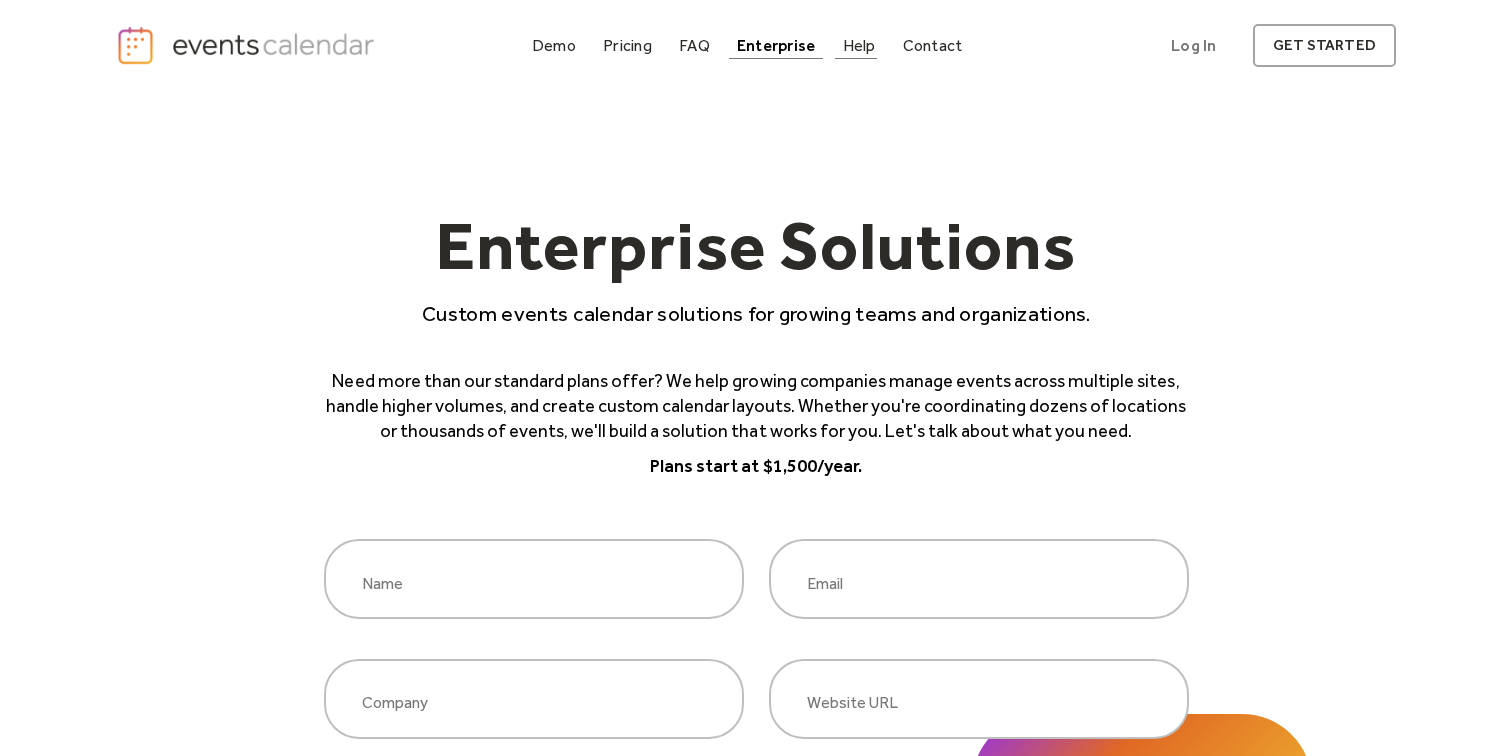 click on "Help" at bounding box center (859, 45) 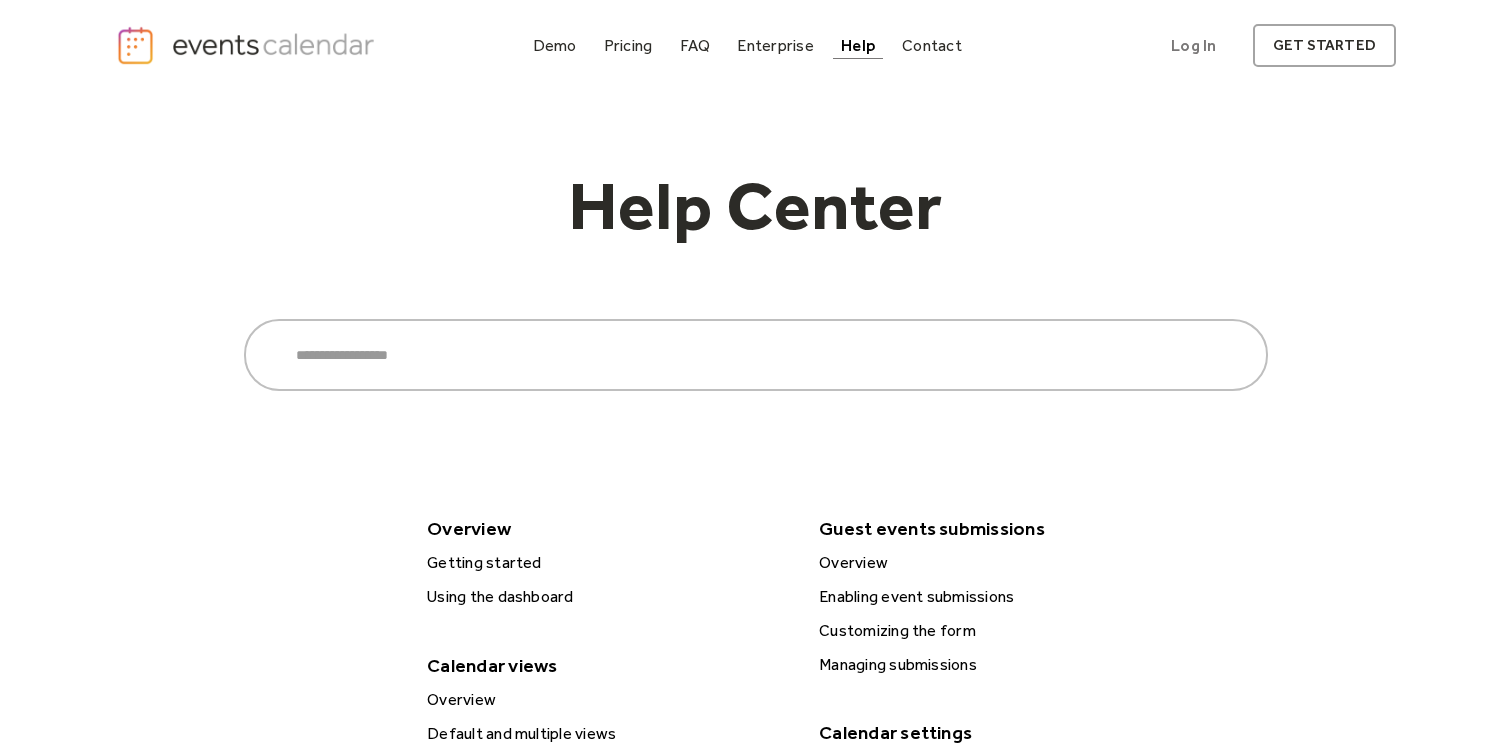 scroll, scrollTop: 0, scrollLeft: 0, axis: both 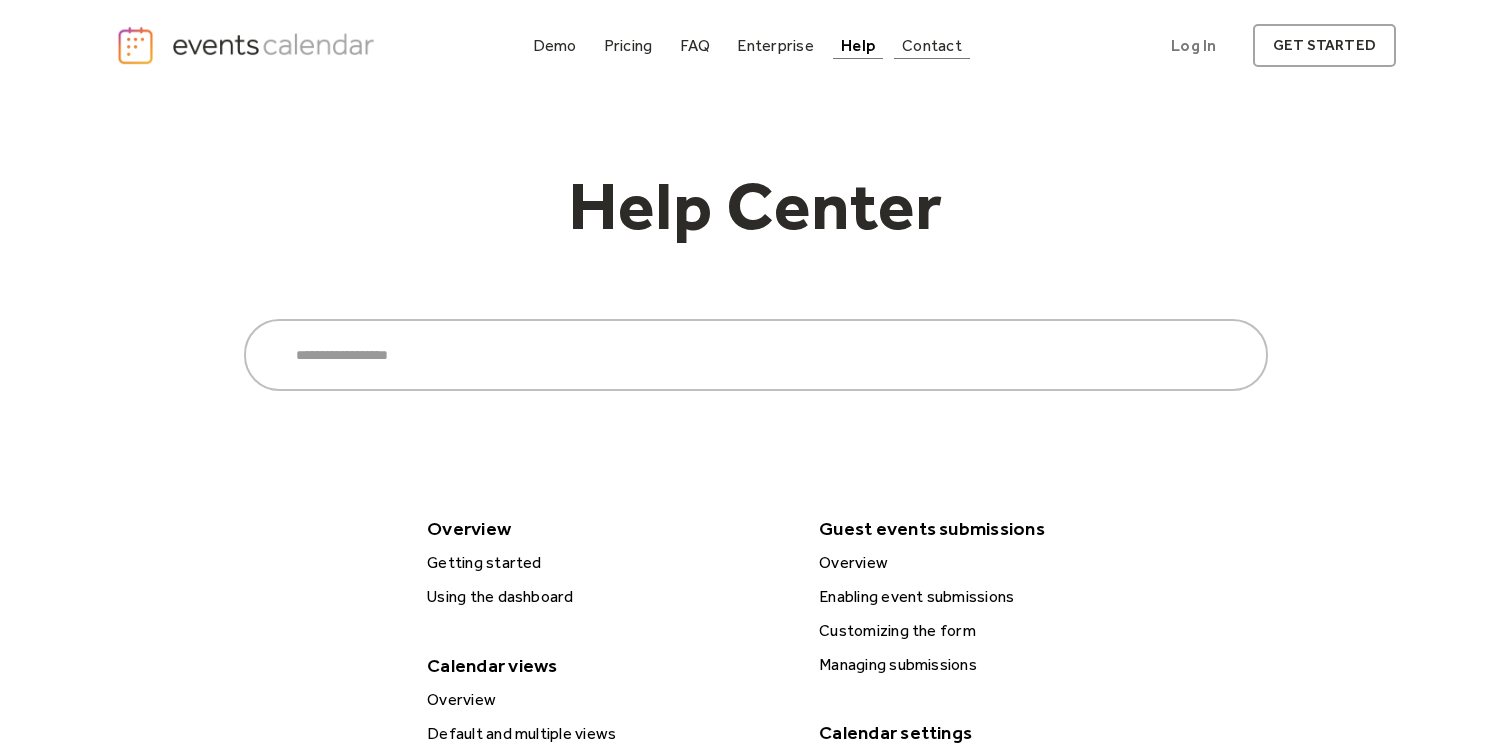 click on "Contact" at bounding box center [932, 45] 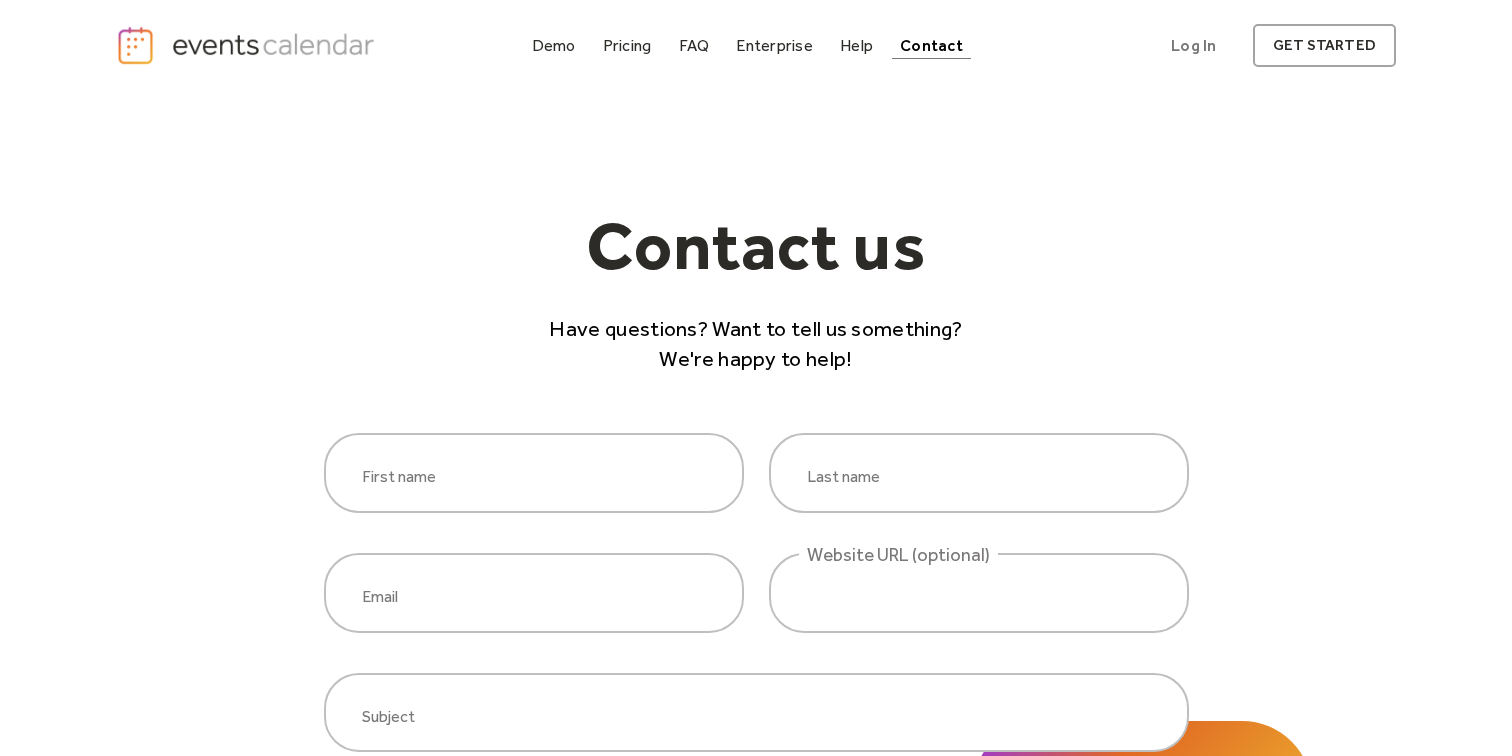scroll, scrollTop: 0, scrollLeft: 0, axis: both 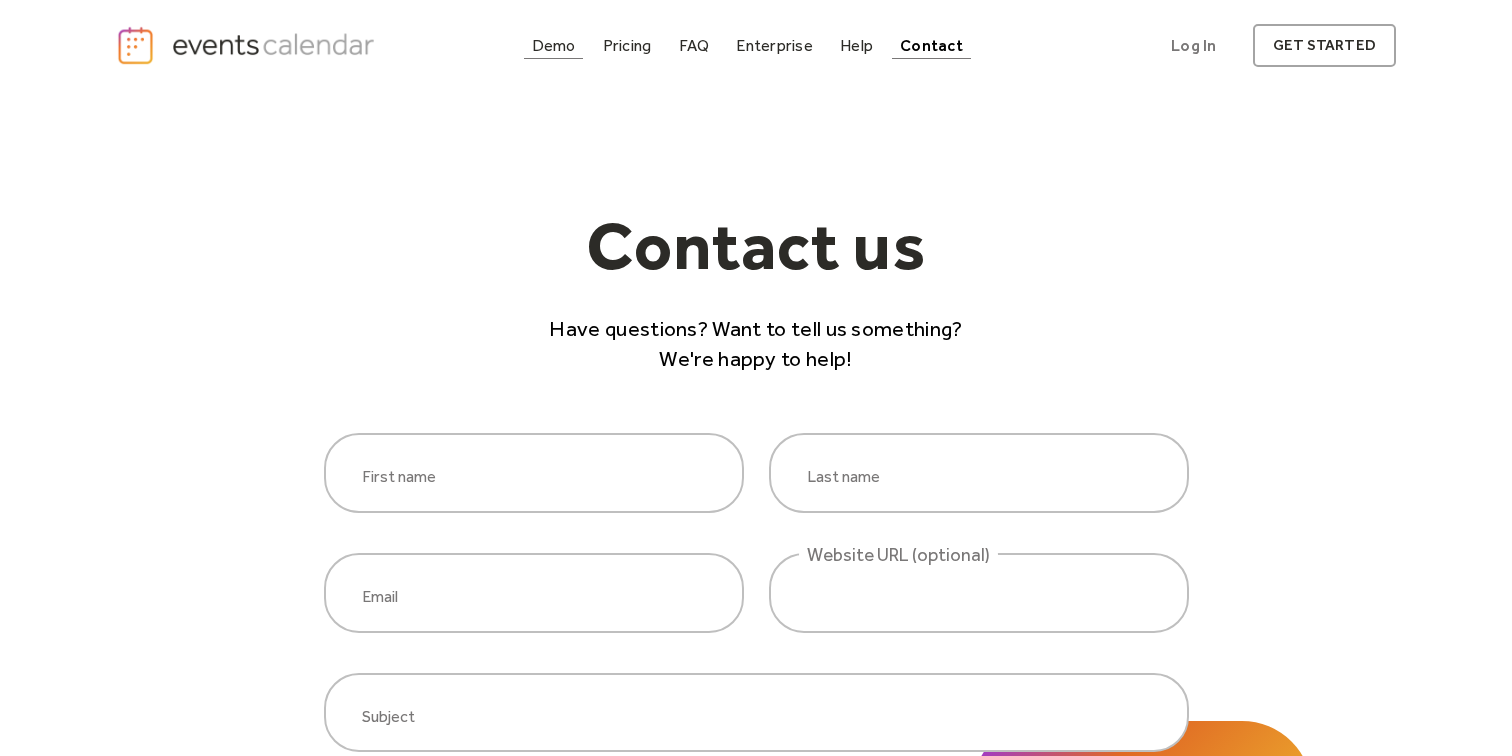 drag, startPoint x: 548, startPoint y: 45, endPoint x: 549, endPoint y: 55, distance: 10.049875 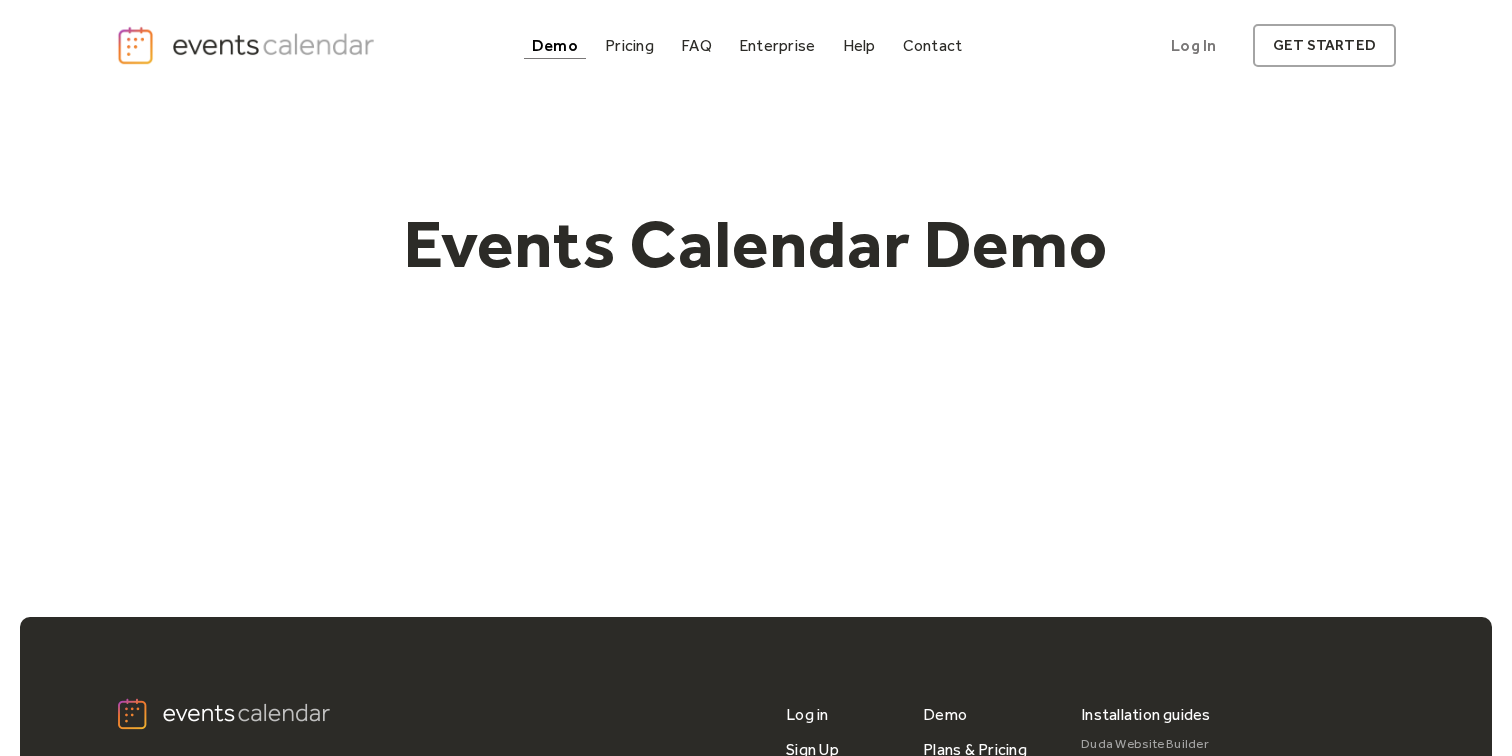scroll, scrollTop: 0, scrollLeft: 0, axis: both 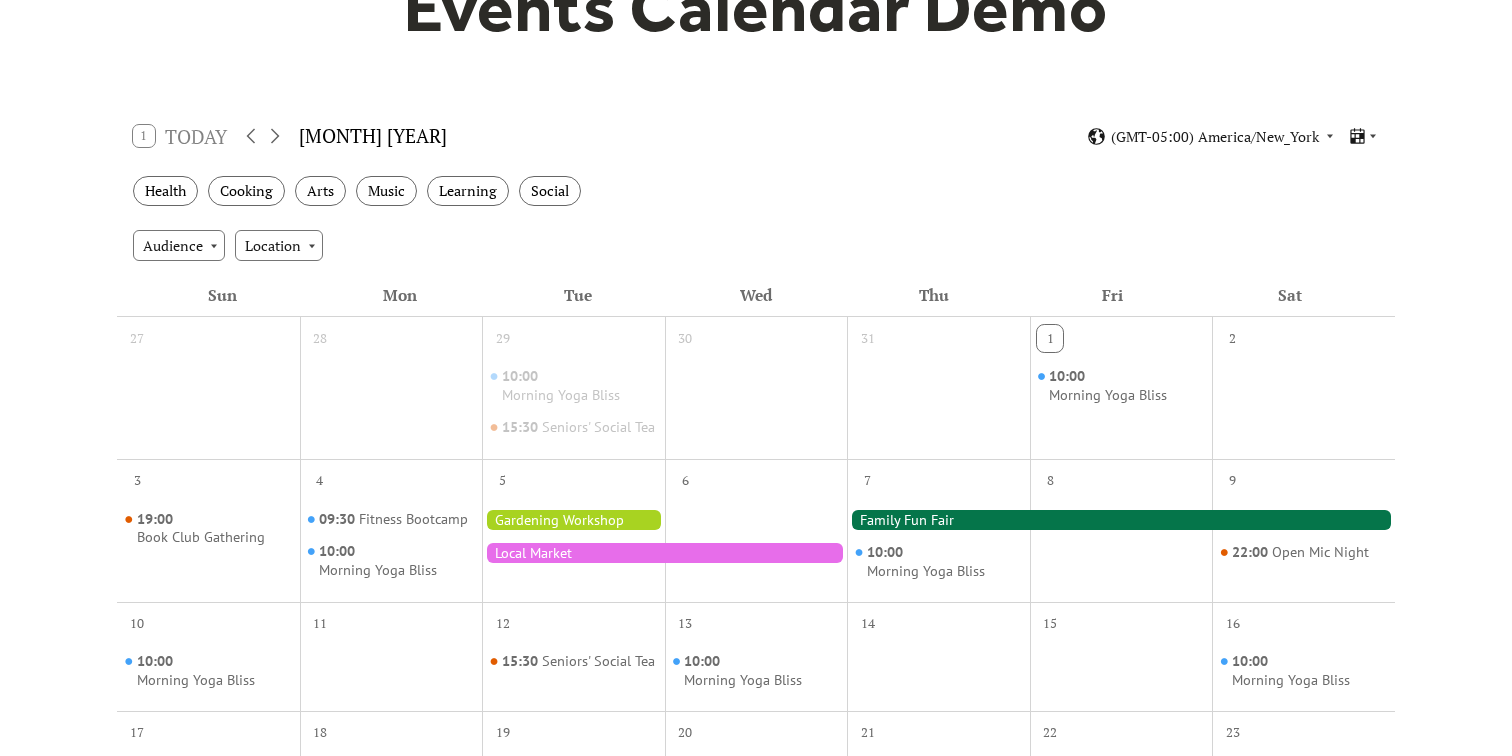 click at bounding box center (573, 520) 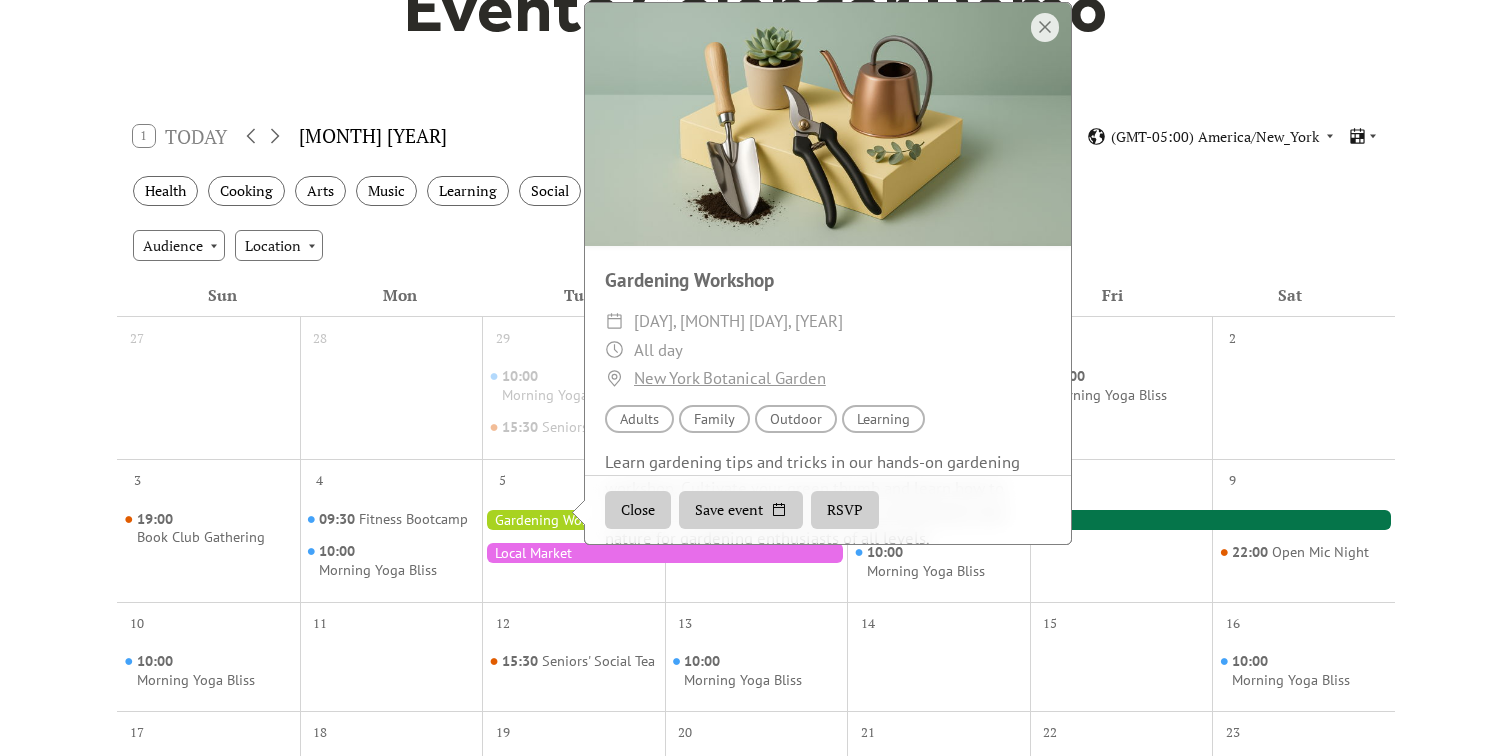 click at bounding box center (664, 553) 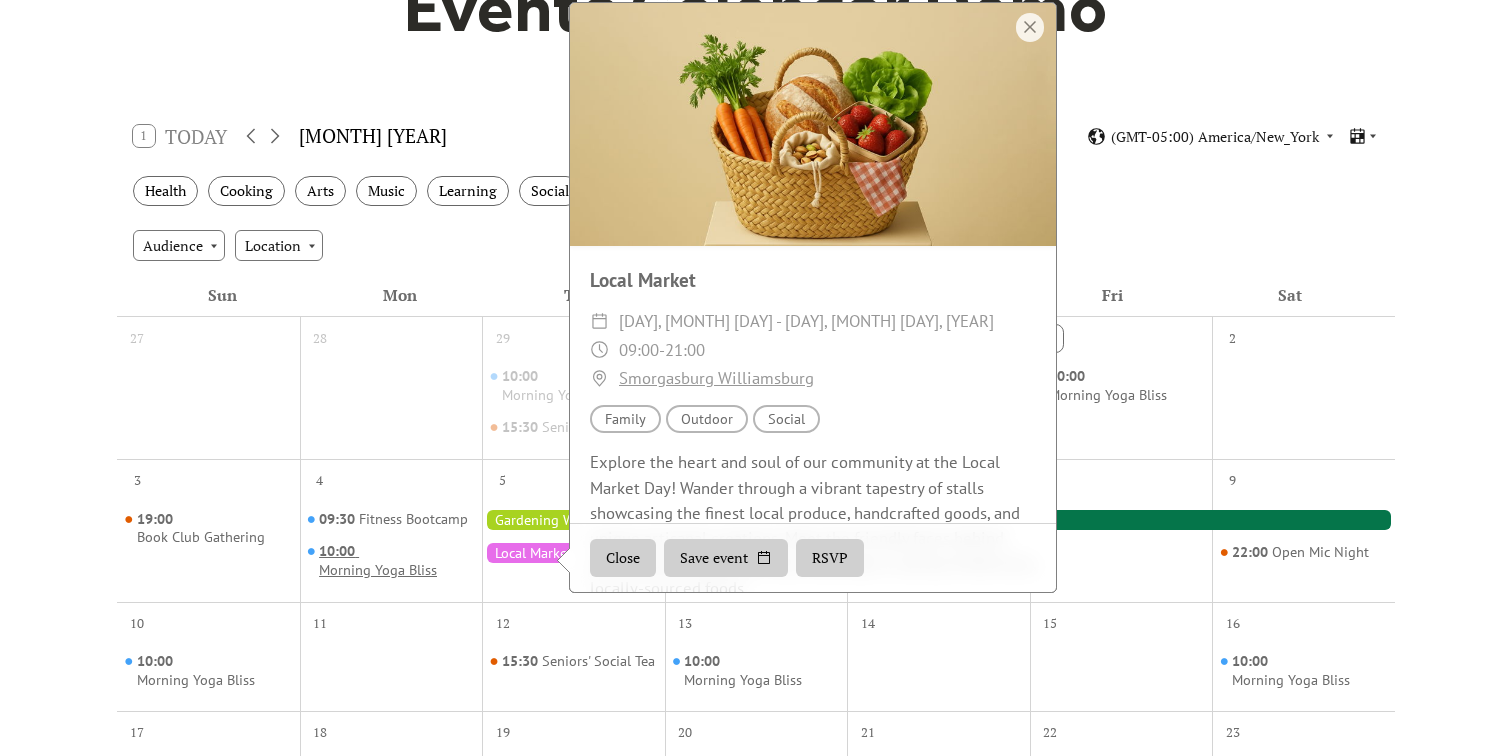 click on "10:00 Morning Yoga Bliss" at bounding box center [396, 560] 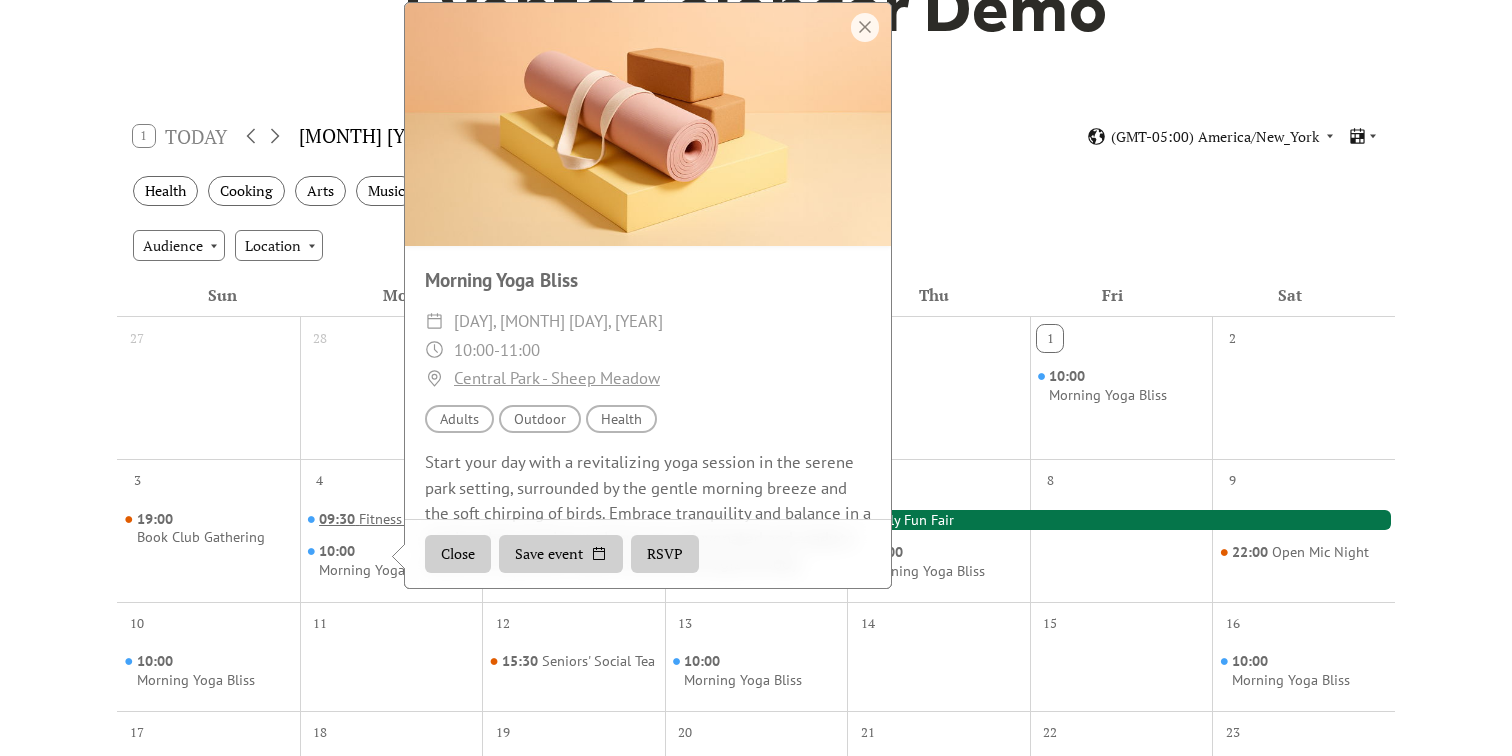click on "Fitness Bootcamp" at bounding box center [413, 519] 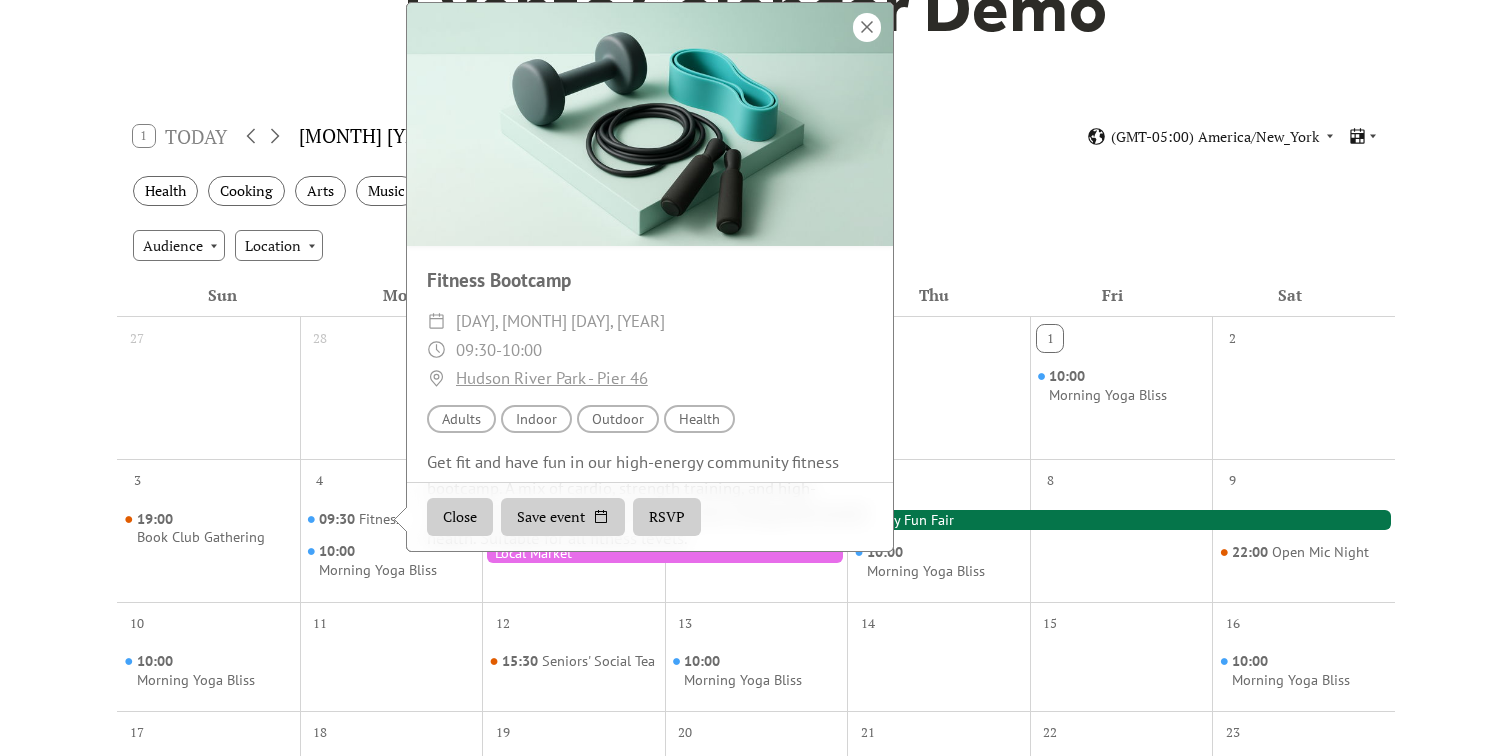 click at bounding box center (867, 27) 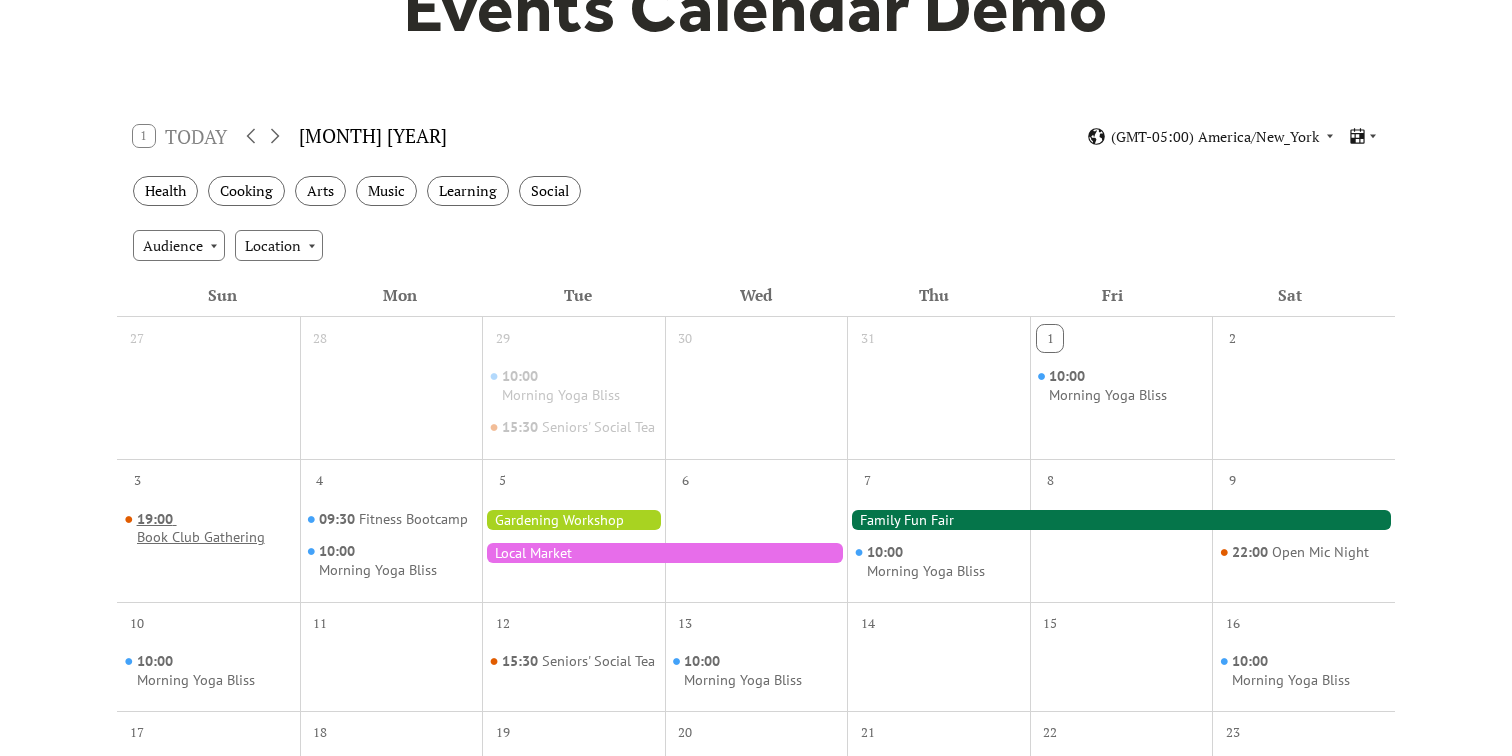 click on "Book Club Gathering" at bounding box center [201, 537] 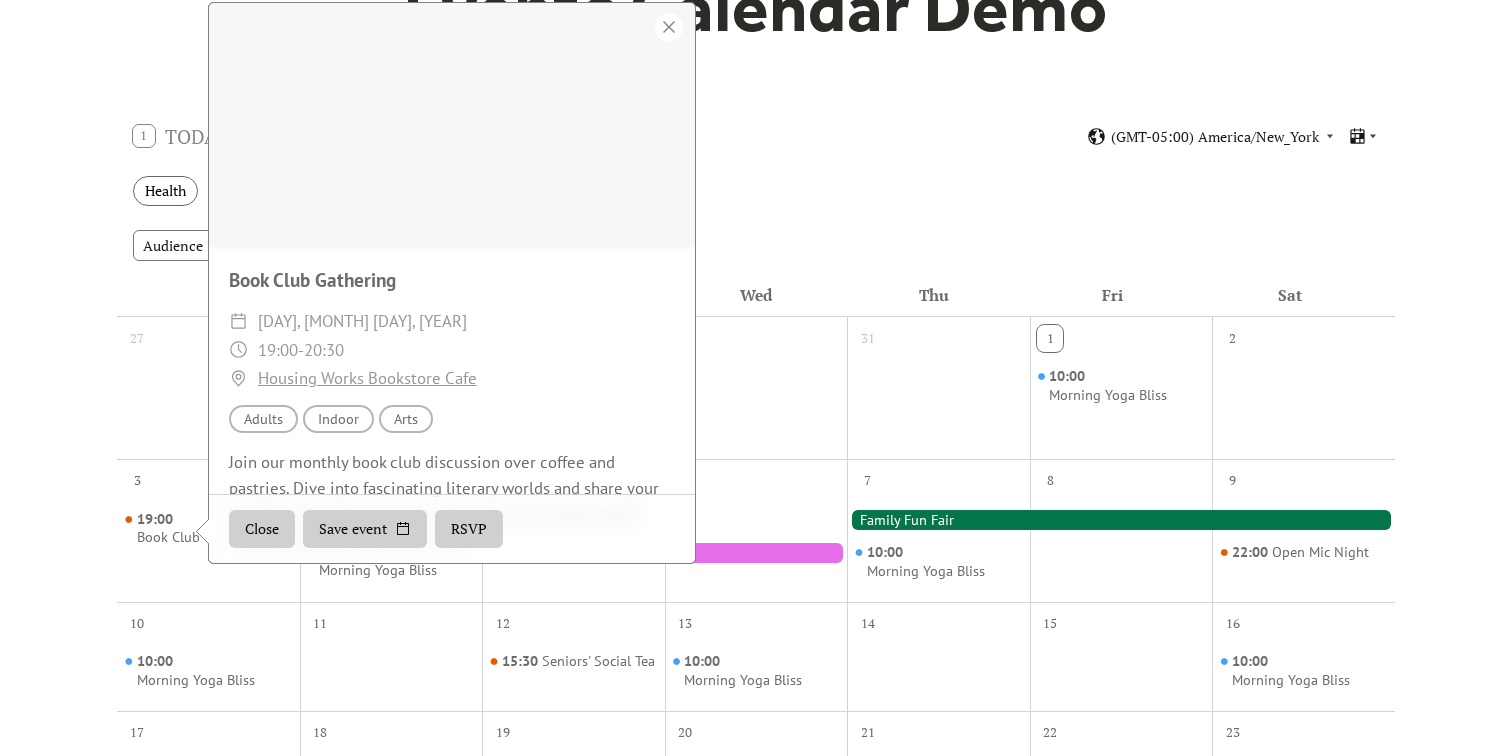 scroll, scrollTop: 74, scrollLeft: 0, axis: vertical 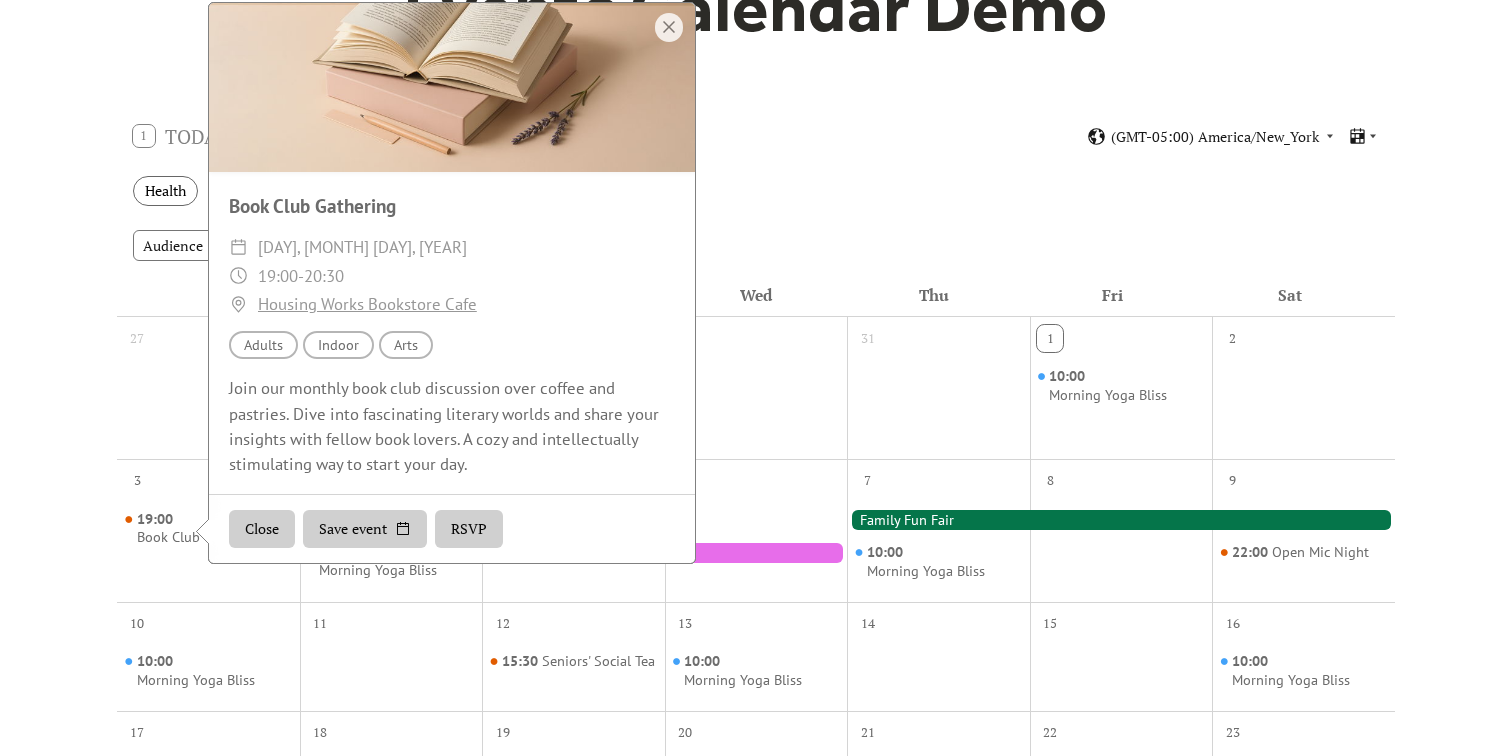 click on "RSVP" at bounding box center (469, 530) 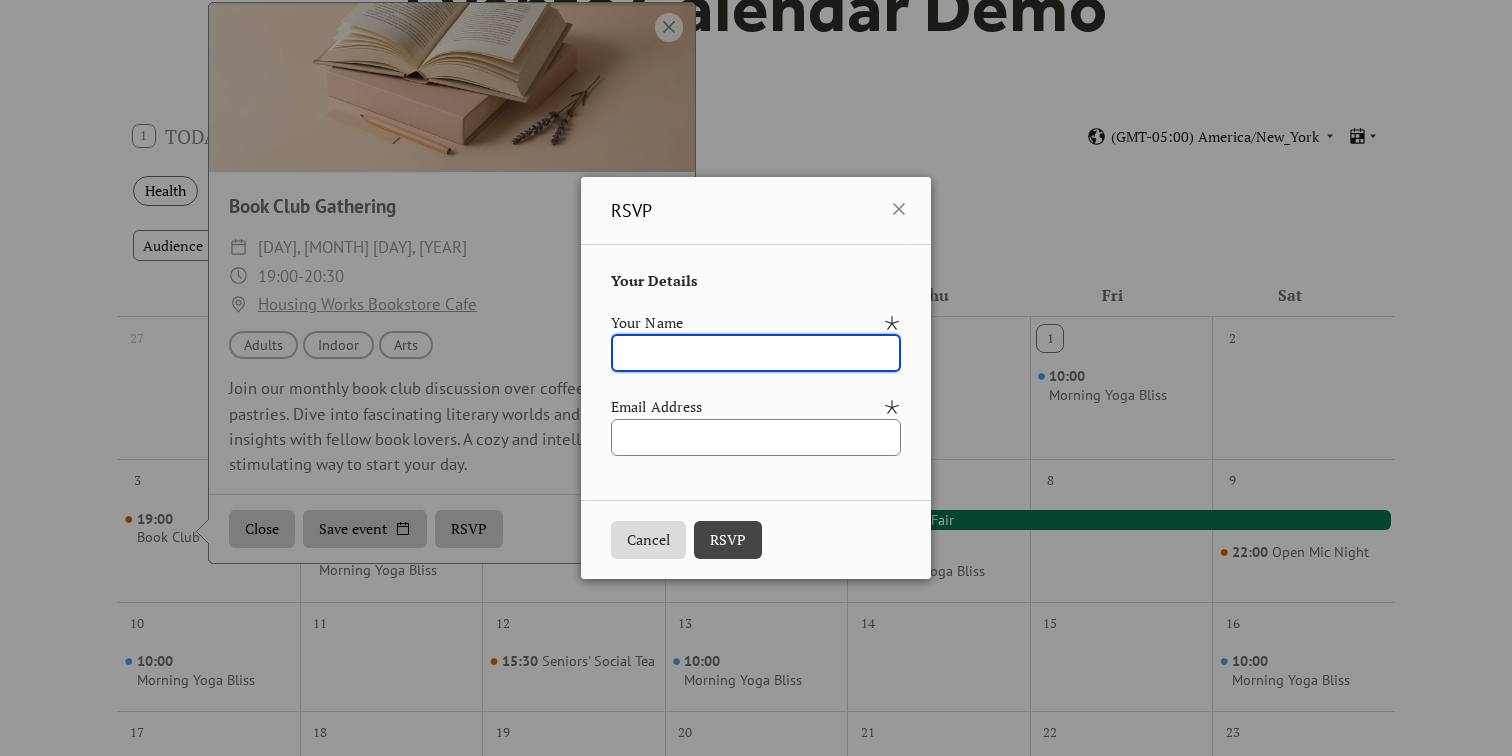 click 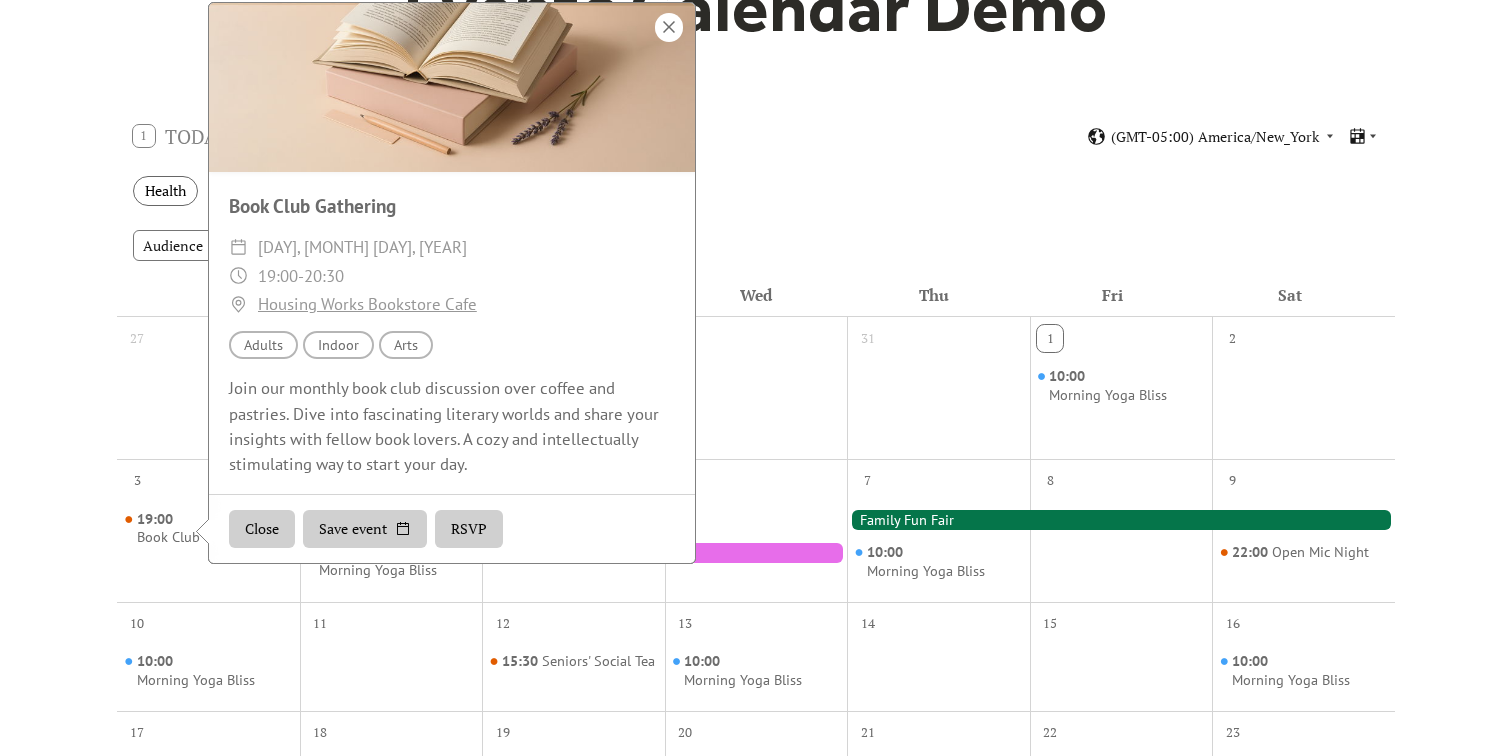 click at bounding box center (669, 27) 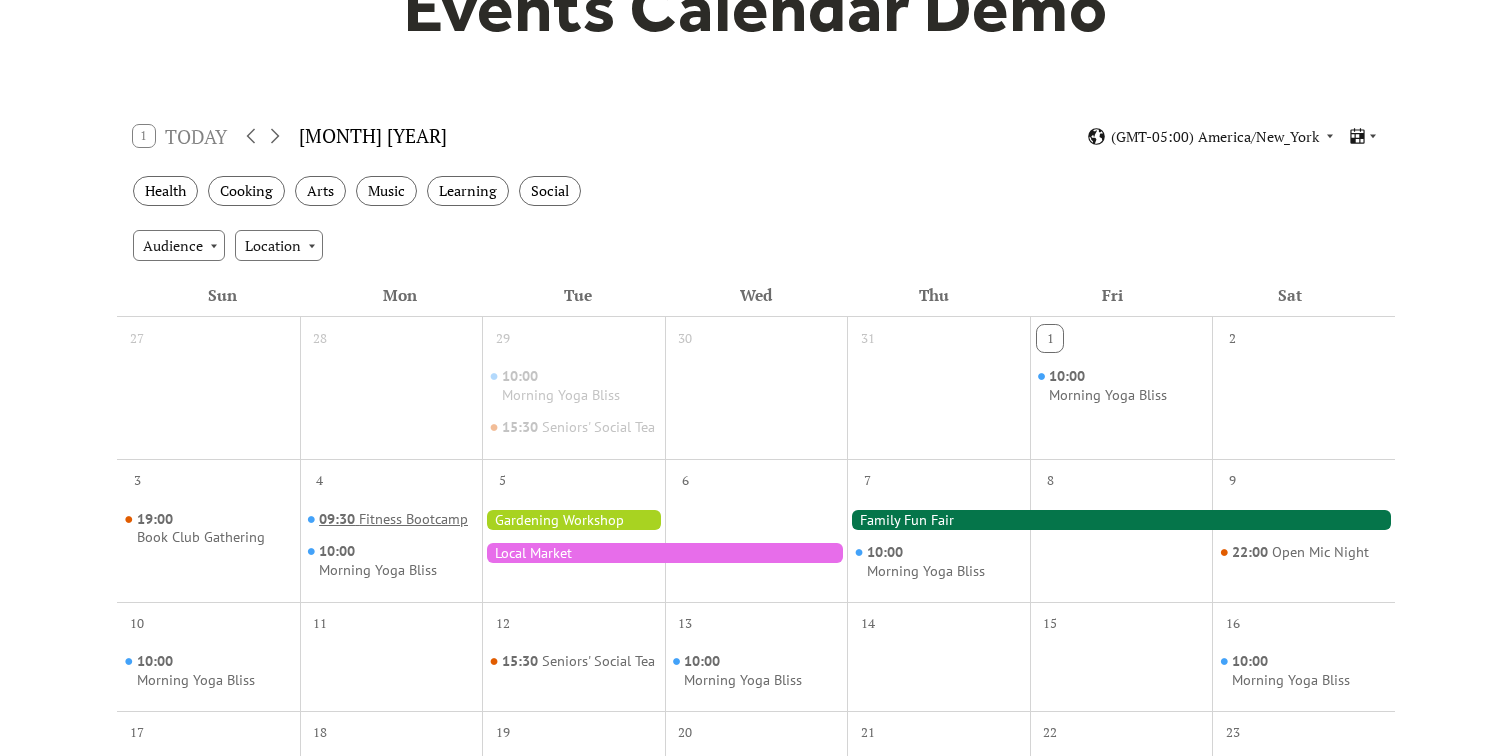 click on "Fitness Bootcamp" at bounding box center [413, 519] 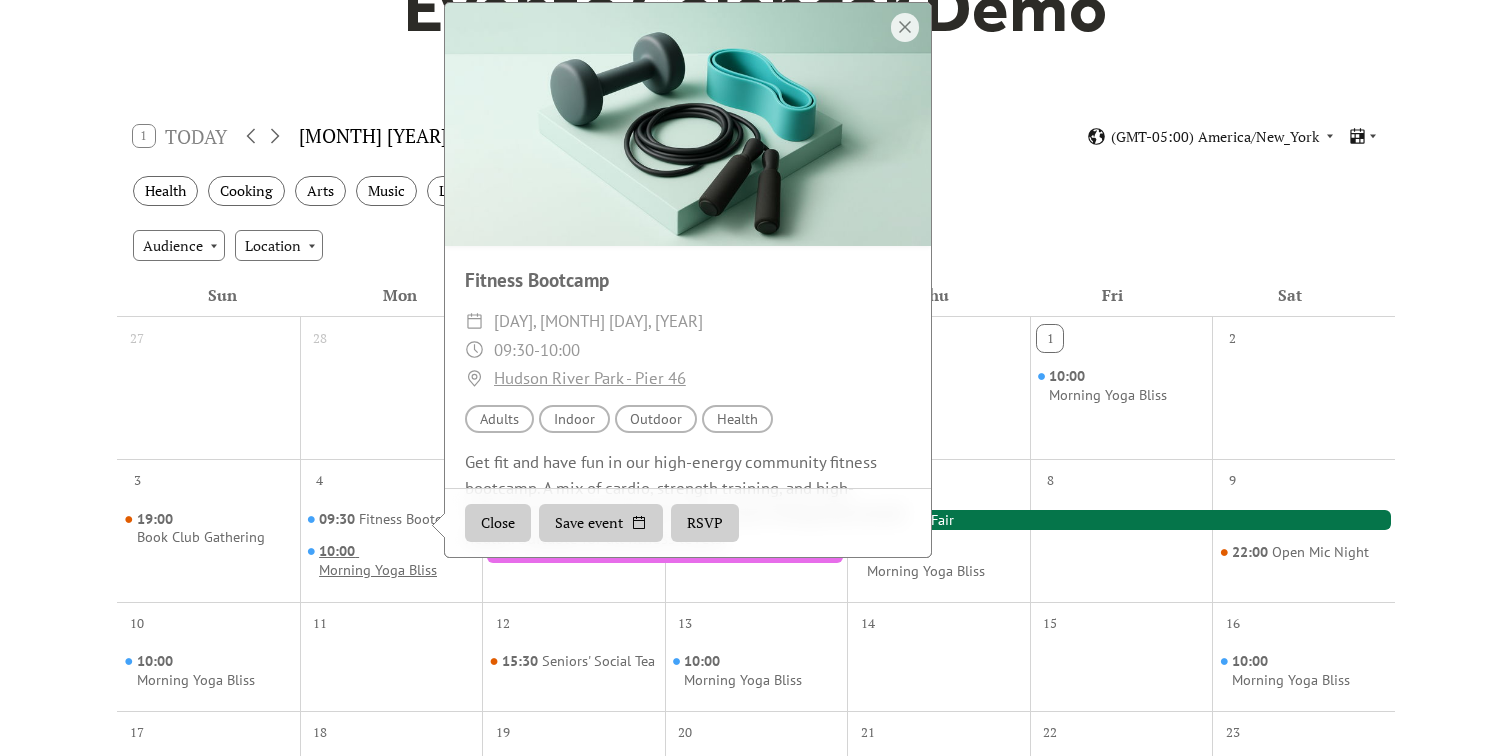 click on "Morning Yoga Bliss" at bounding box center (378, 570) 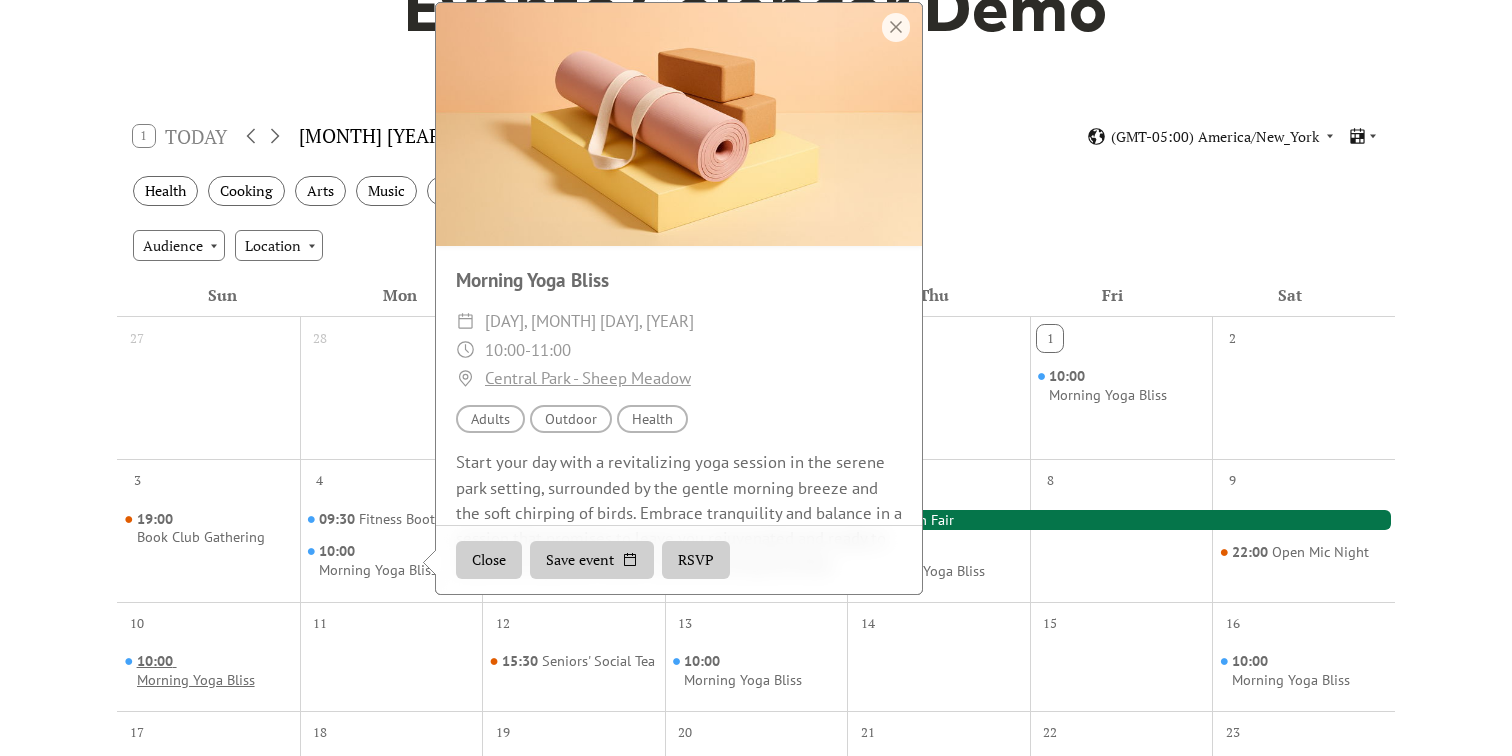 click on "Morning Yoga Bliss" at bounding box center [196, 680] 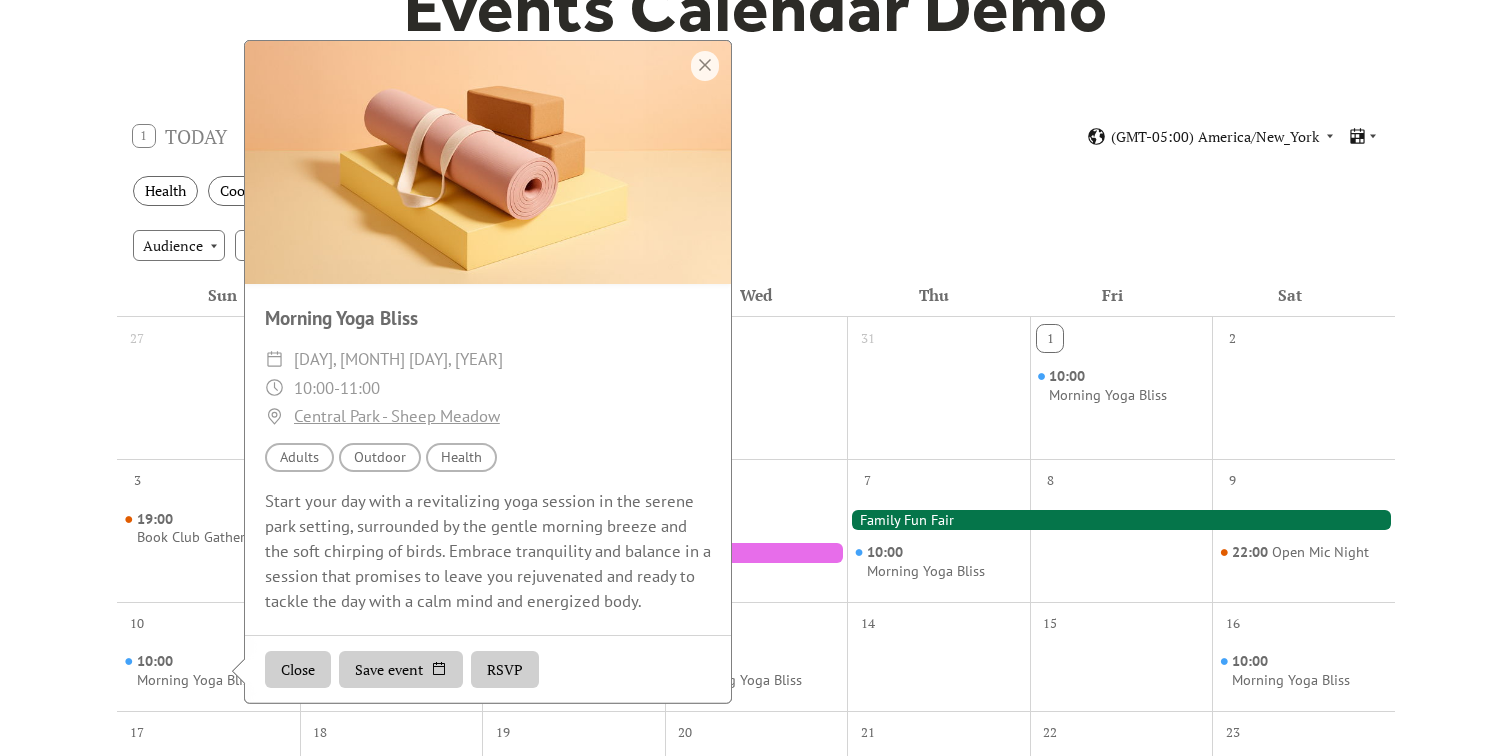 click at bounding box center (488, 162) 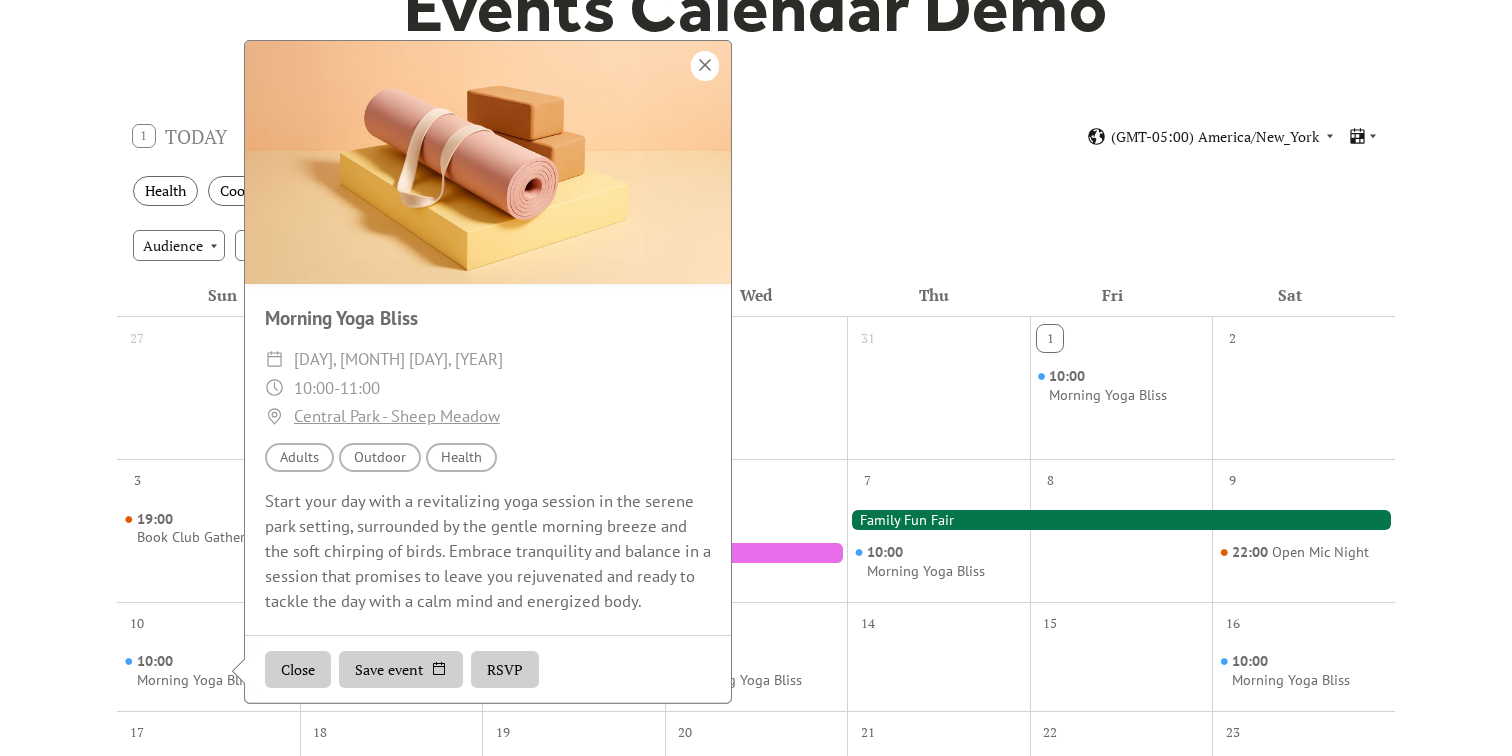 click at bounding box center (705, 65) 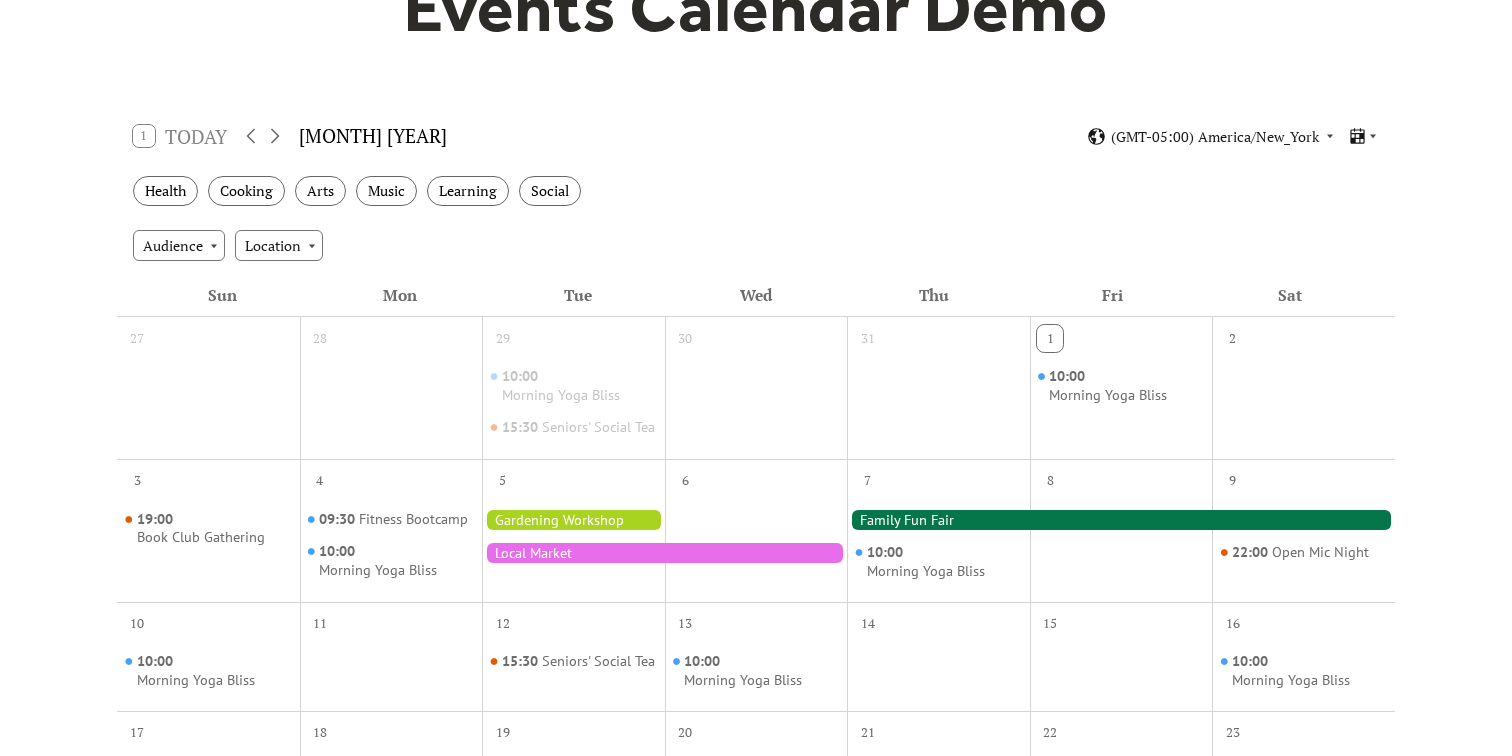scroll, scrollTop: 0, scrollLeft: 0, axis: both 